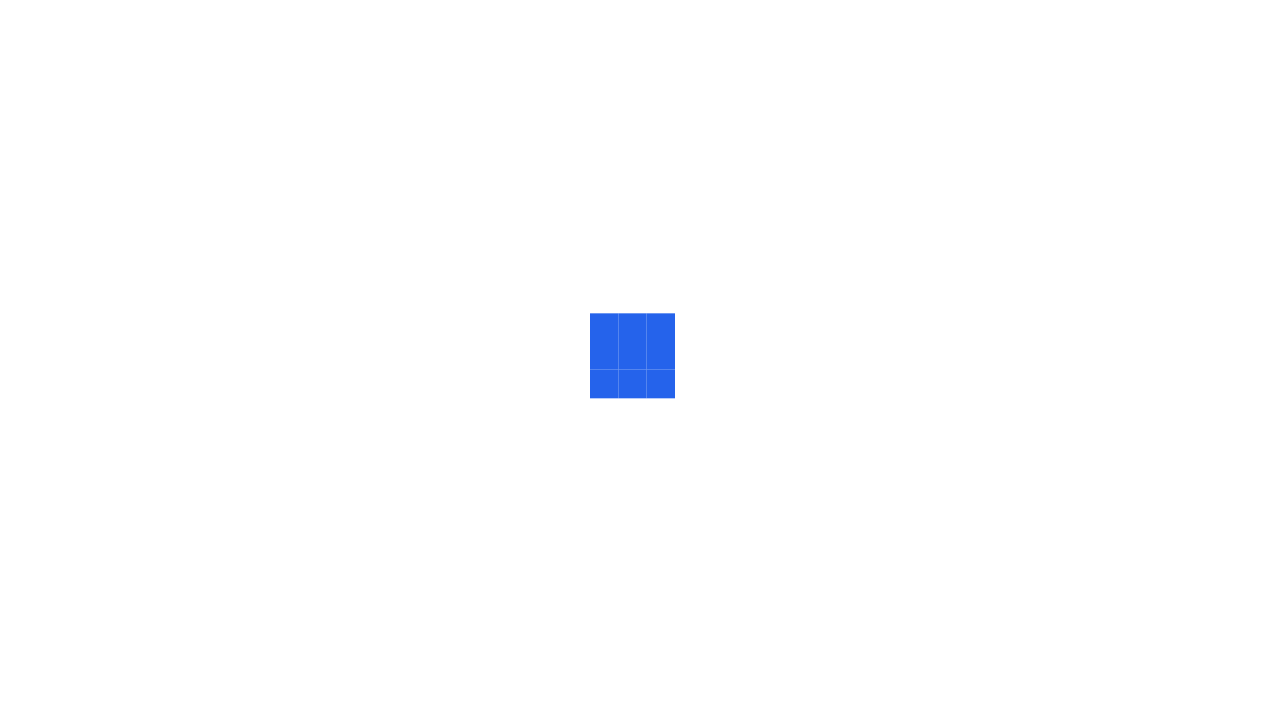 scroll, scrollTop: 0, scrollLeft: 0, axis: both 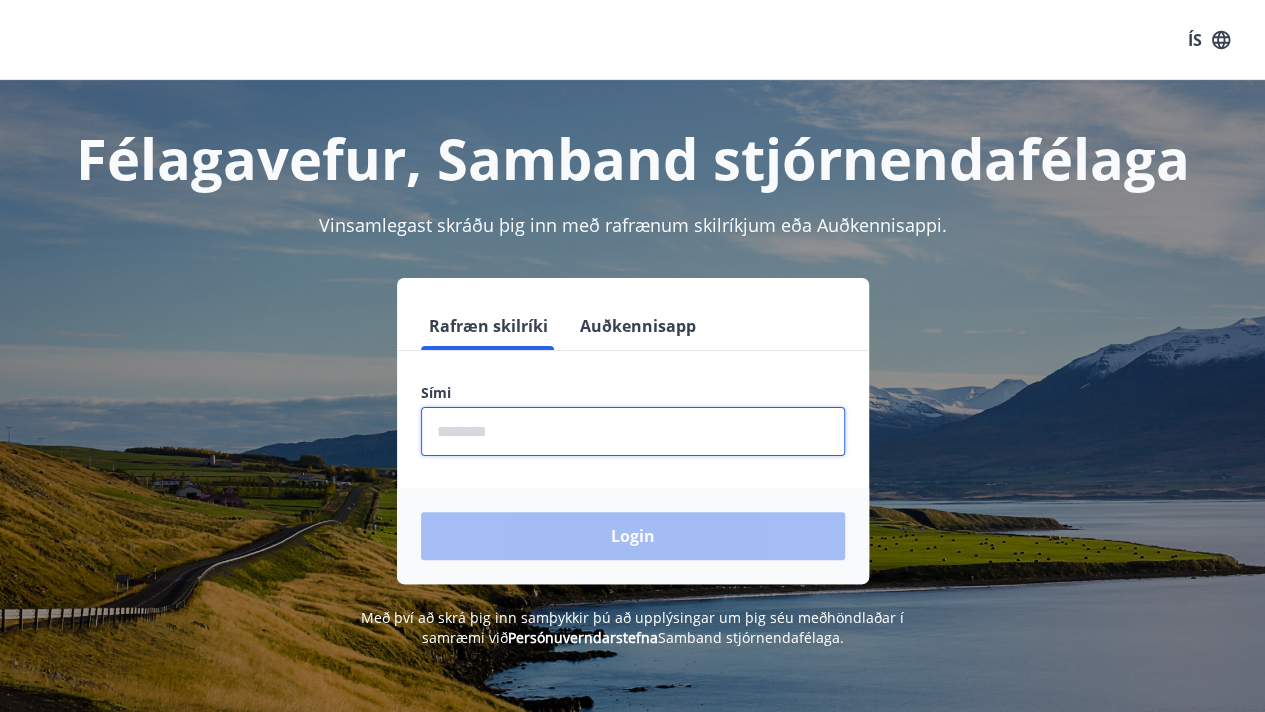 click at bounding box center (633, 431) 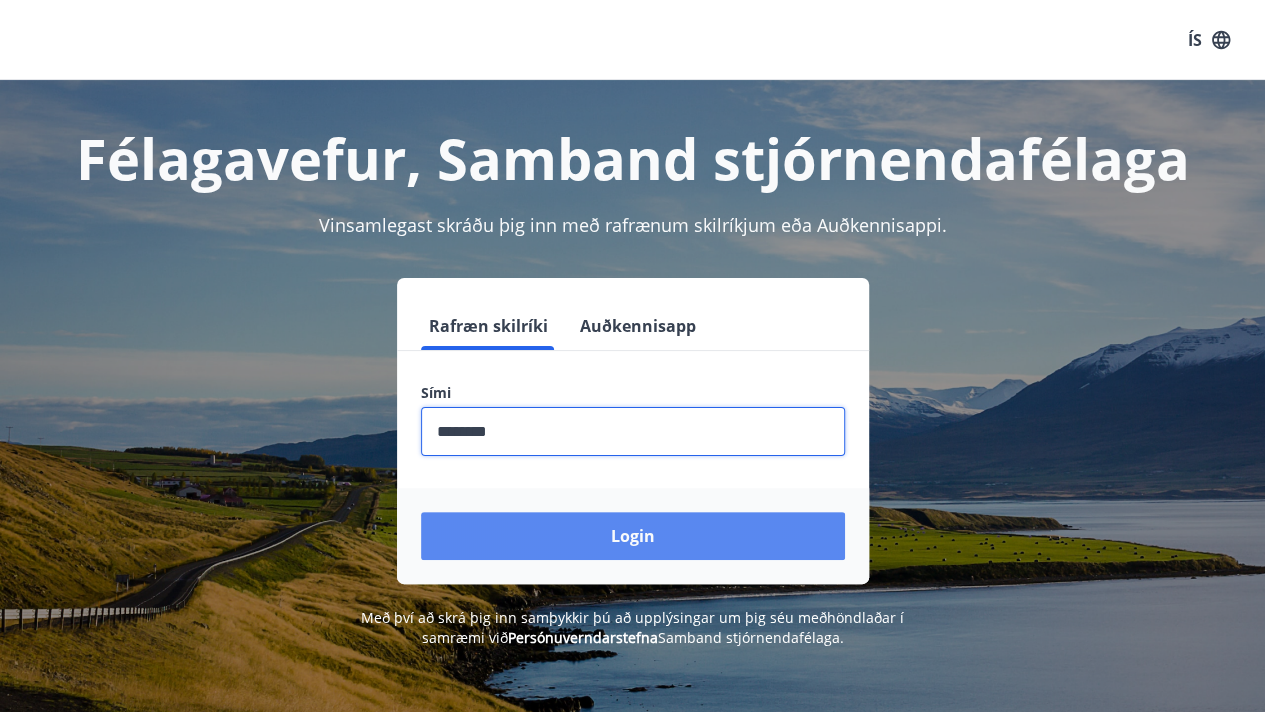 type on "********" 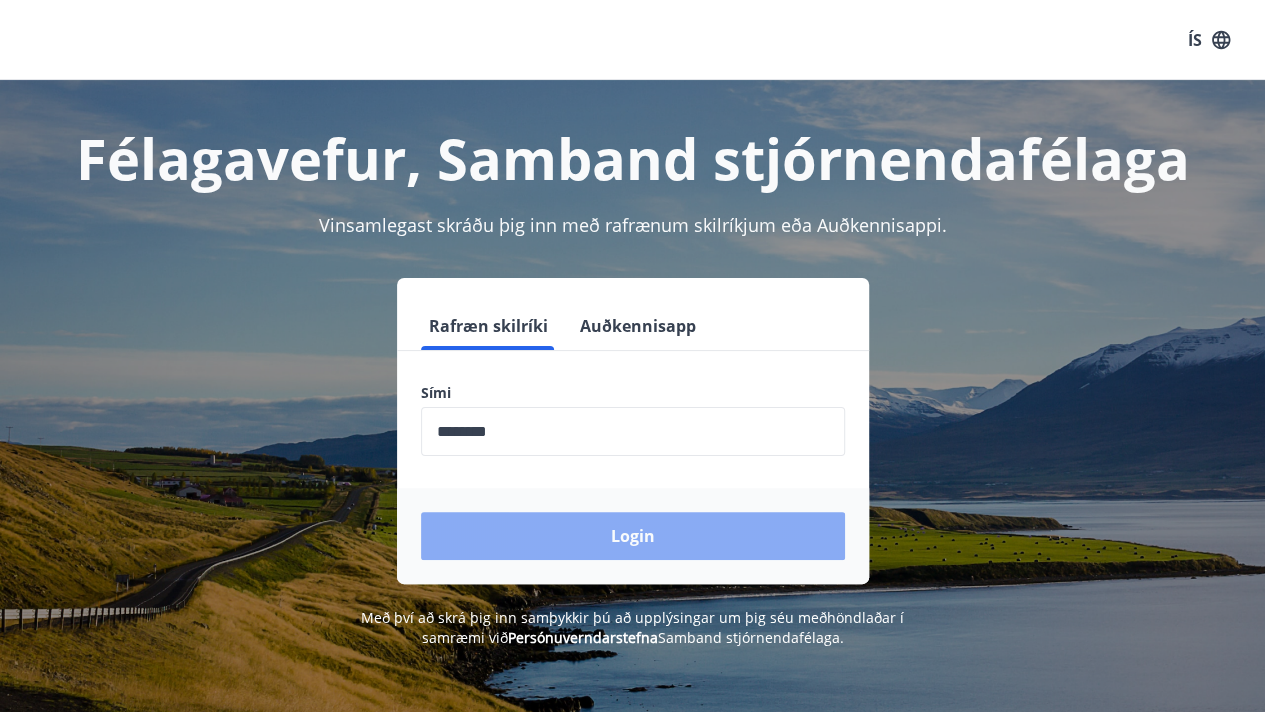 click on "Login" at bounding box center [633, 536] 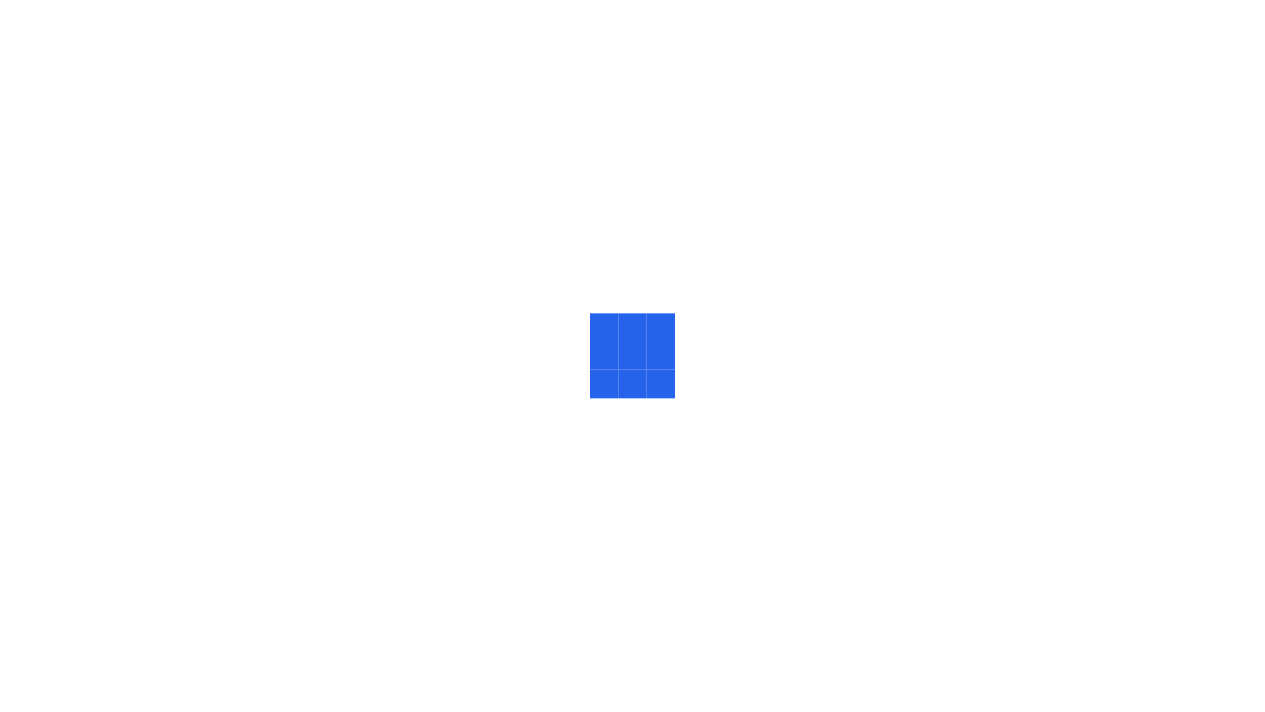 scroll, scrollTop: 0, scrollLeft: 0, axis: both 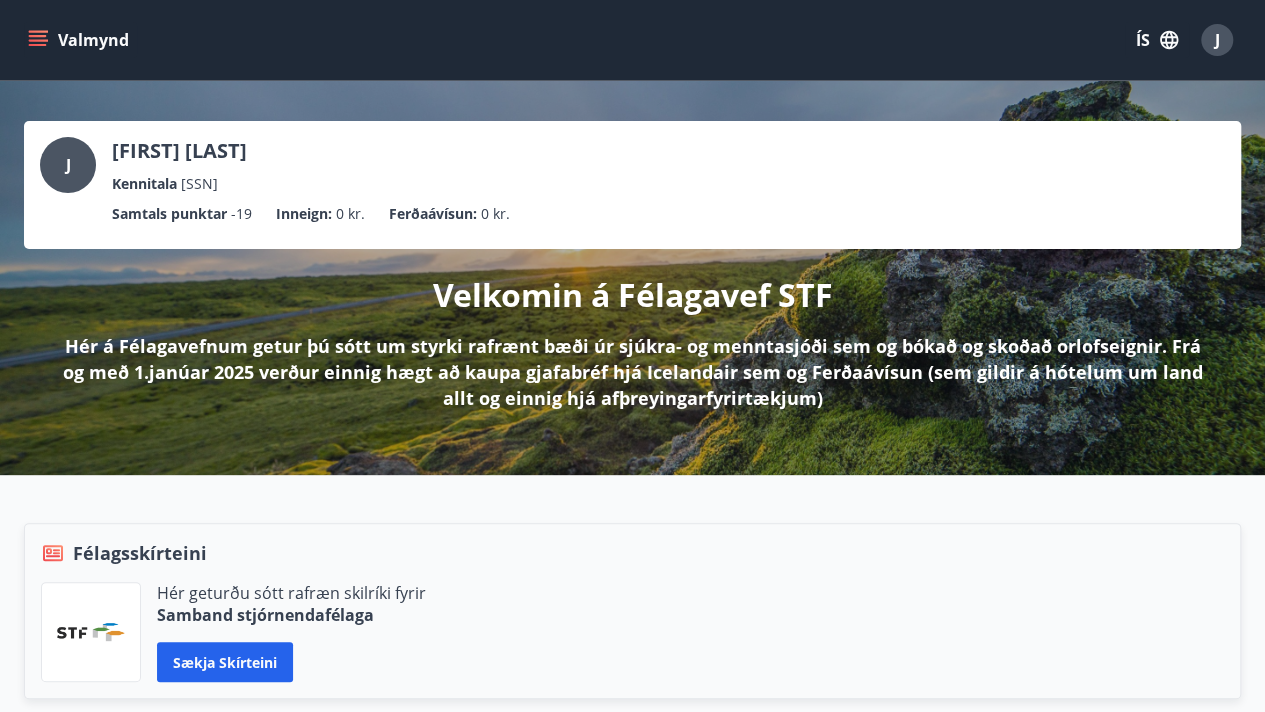 click 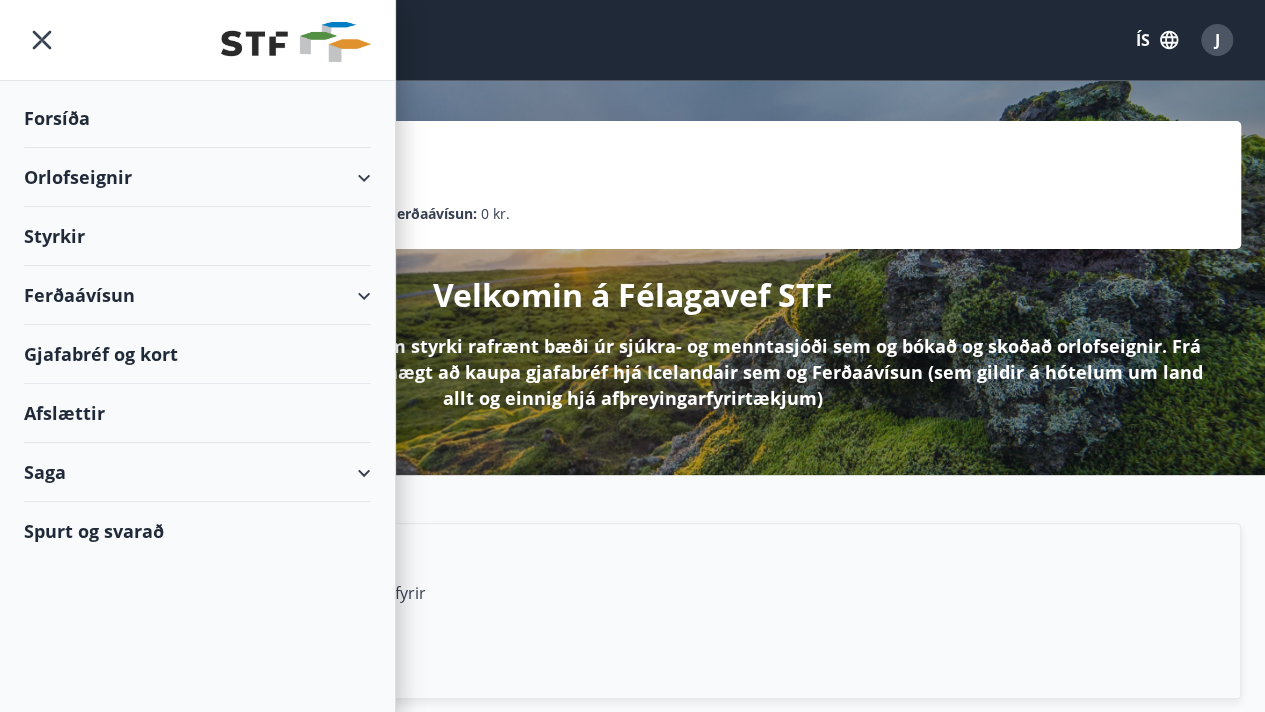 click on "Orlofseignir" at bounding box center [197, 177] 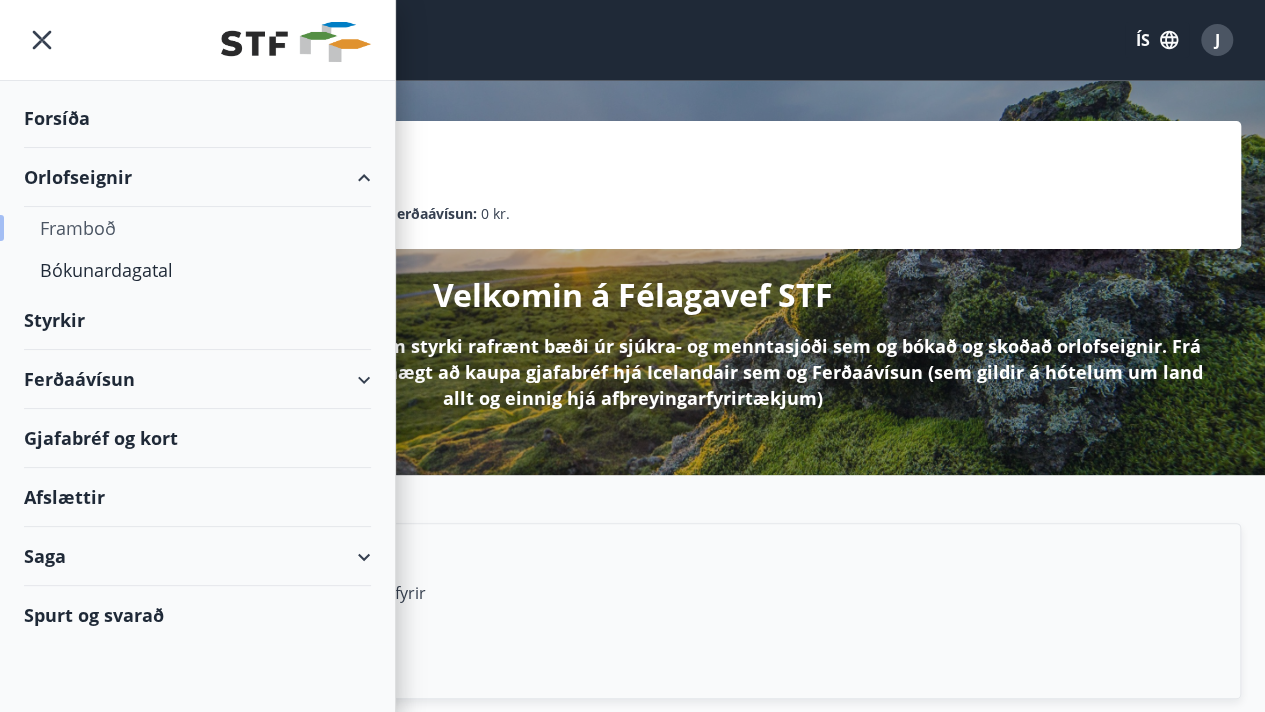 click on "Framboð" at bounding box center (197, 228) 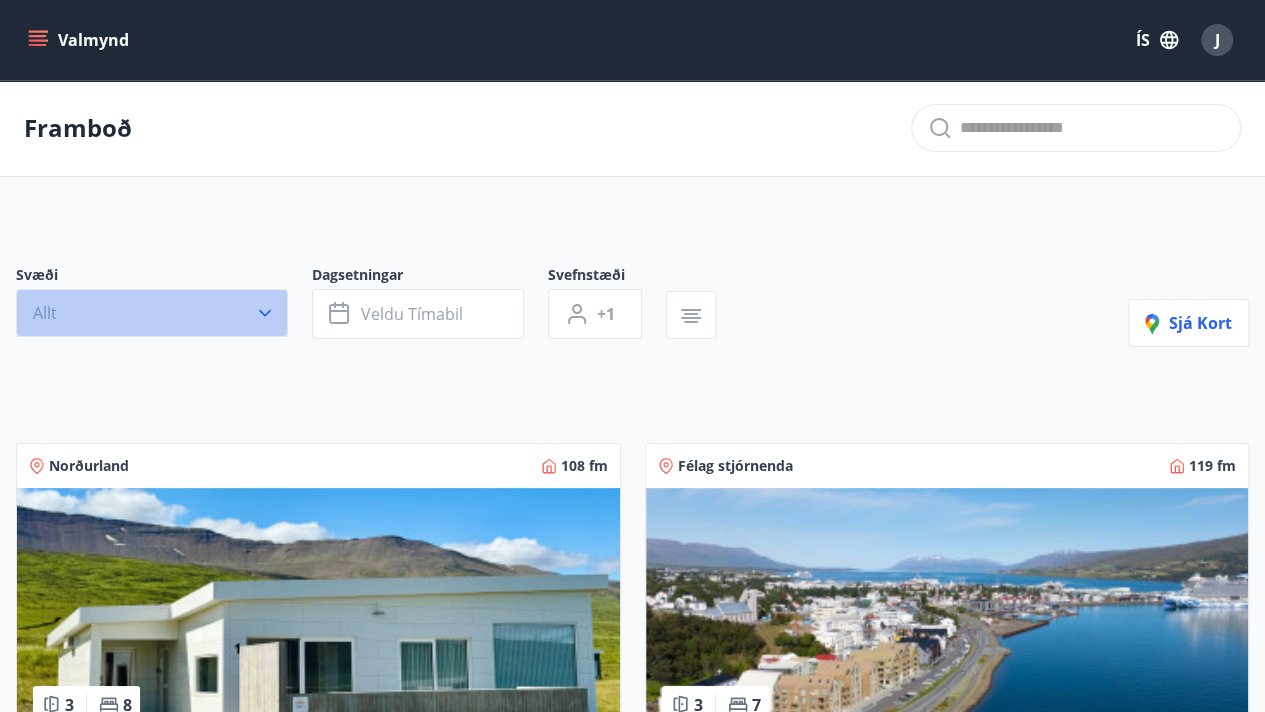 click on "Allt" at bounding box center (152, 313) 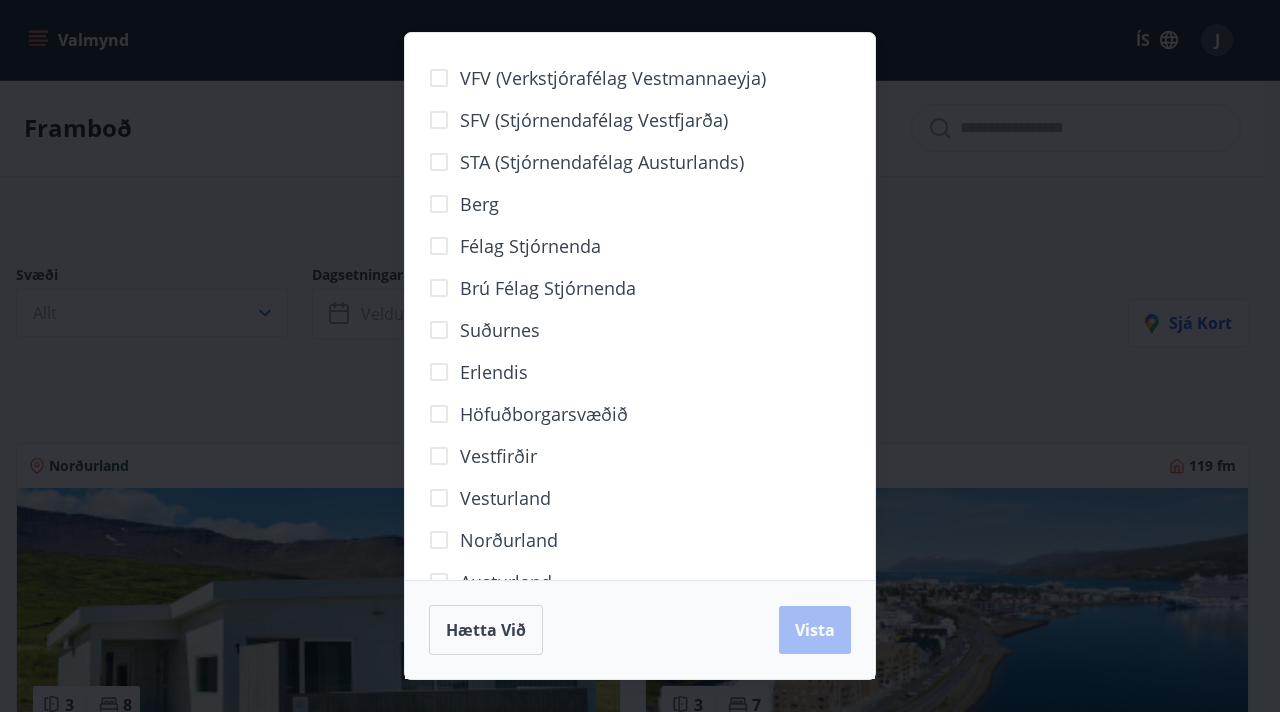 click on "Höfuðborgarsvæðið" at bounding box center [544, 414] 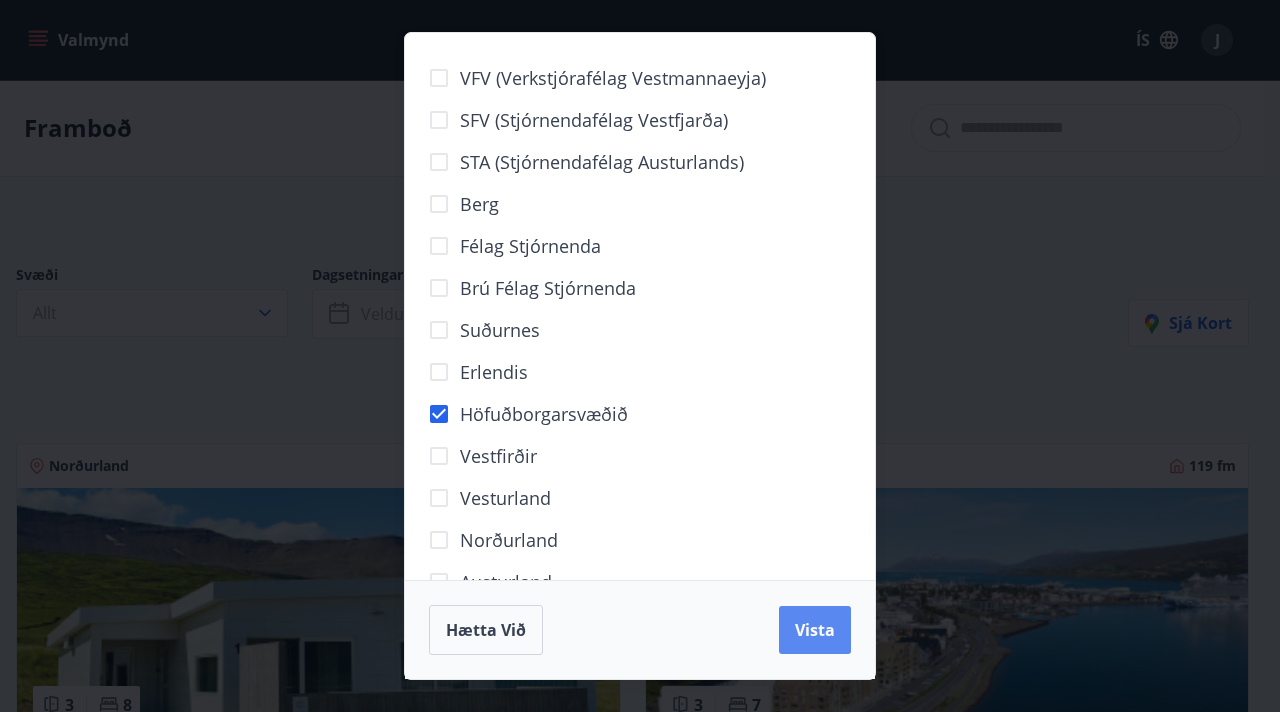 click on "Vista" at bounding box center [815, 630] 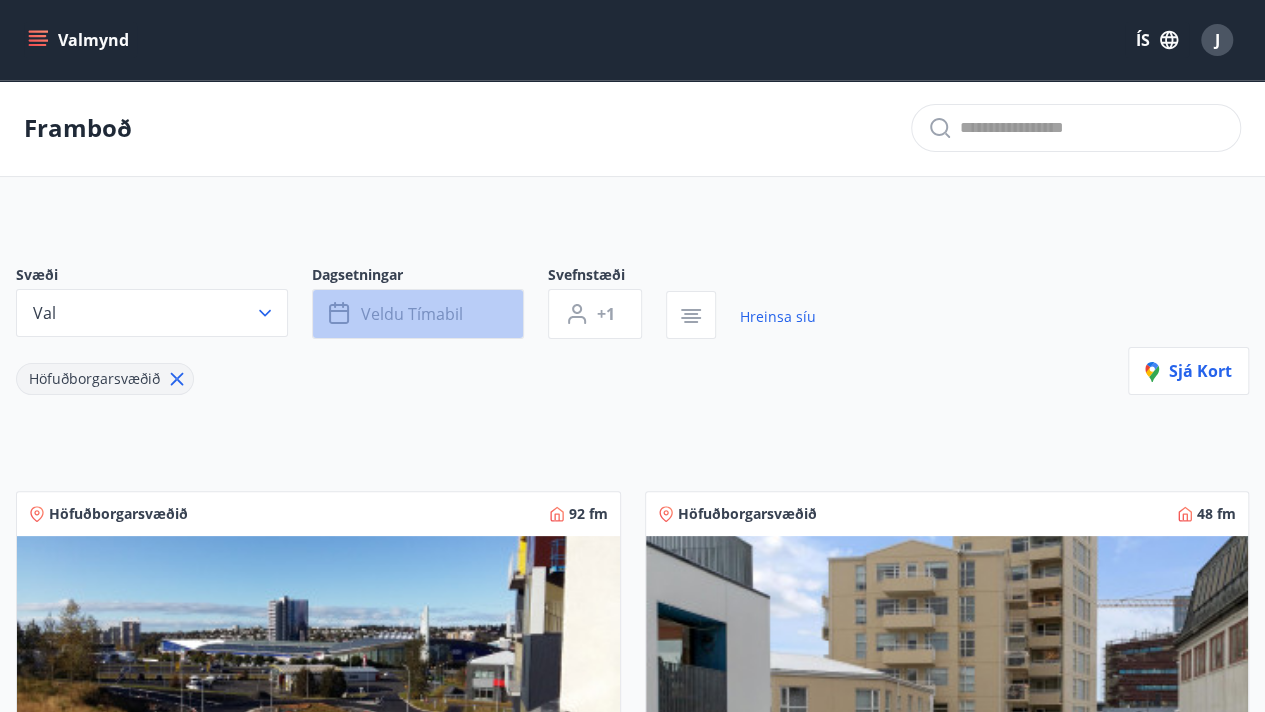 click on "Veldu tímabil" at bounding box center [412, 314] 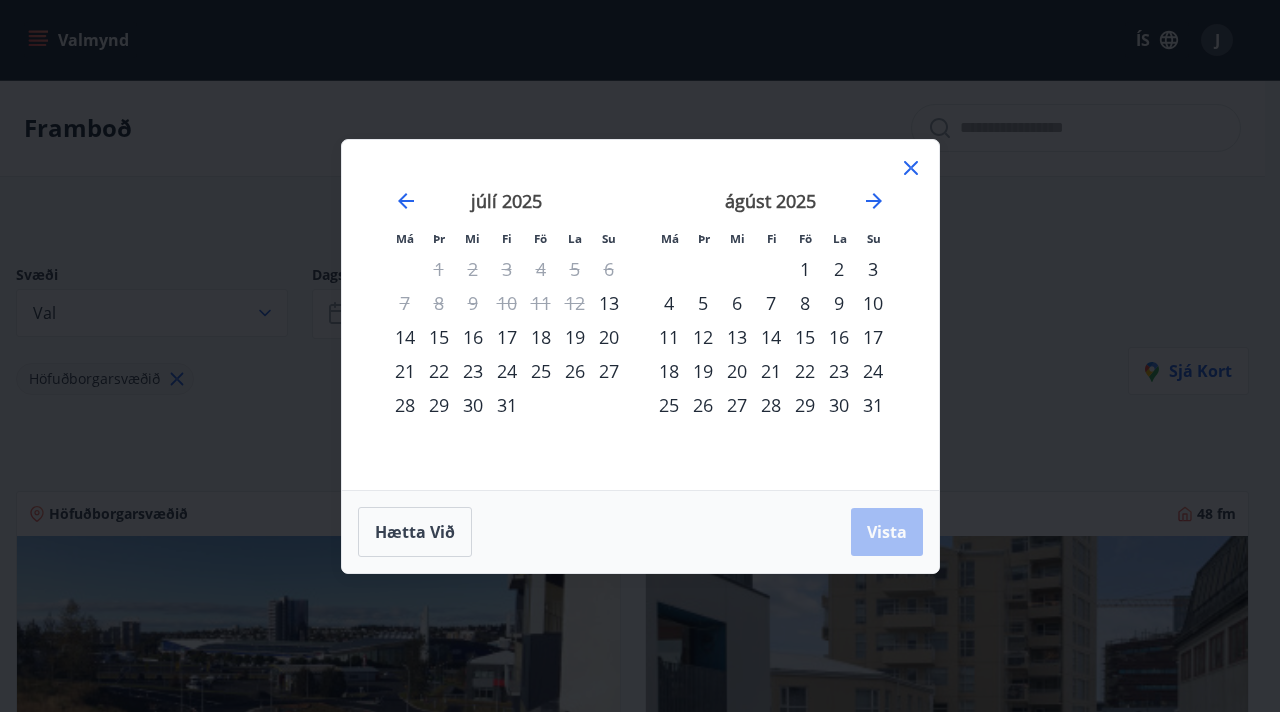 click on "22" at bounding box center (439, 371) 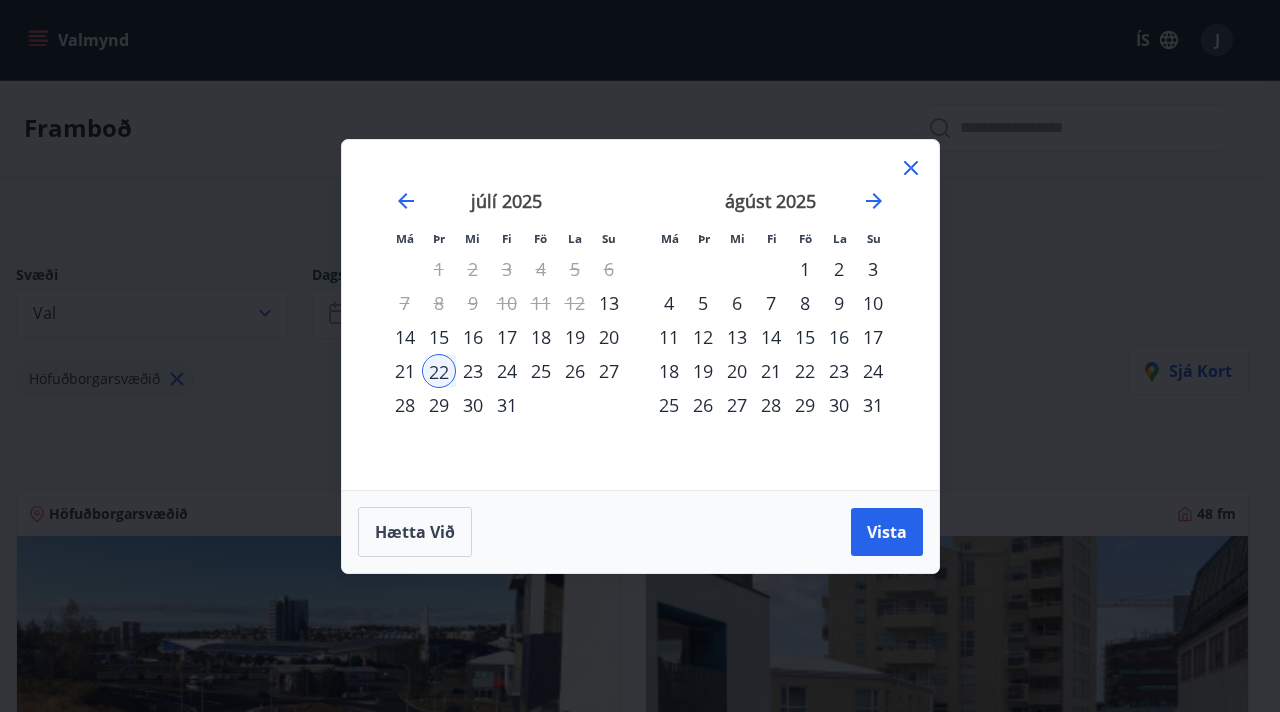 click on "28" at bounding box center [405, 405] 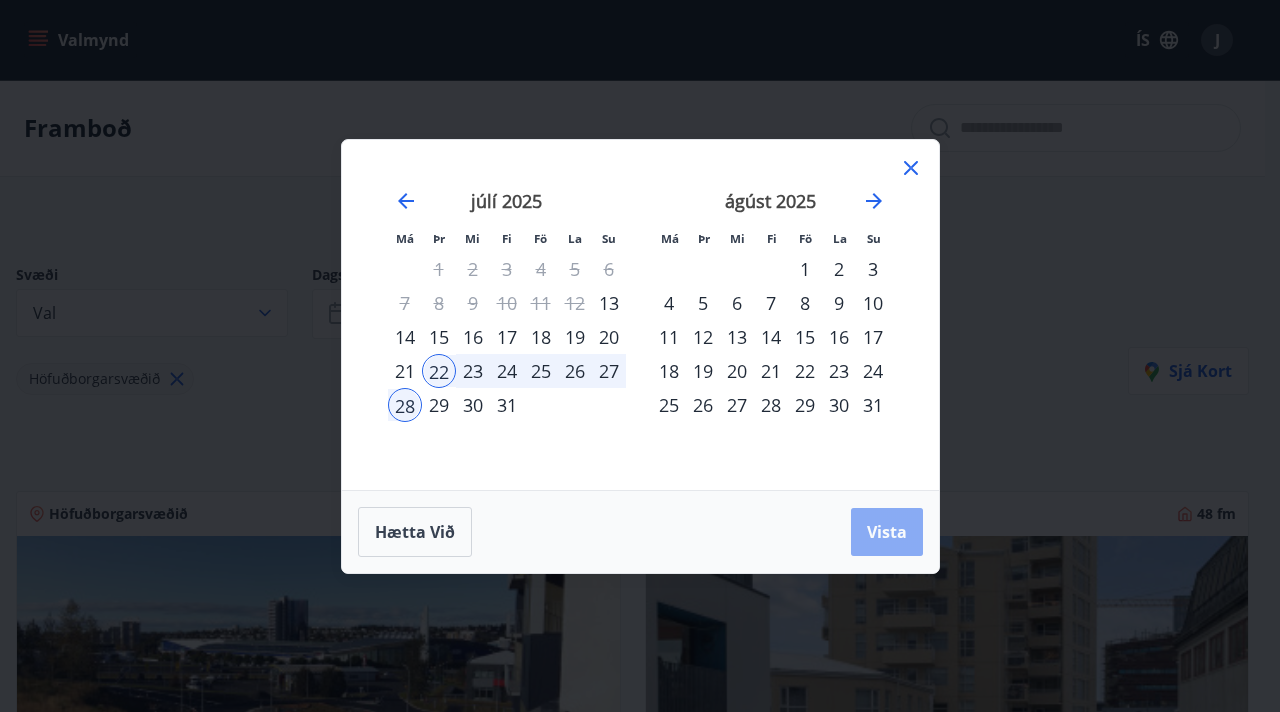 click on "Vista" at bounding box center (887, 532) 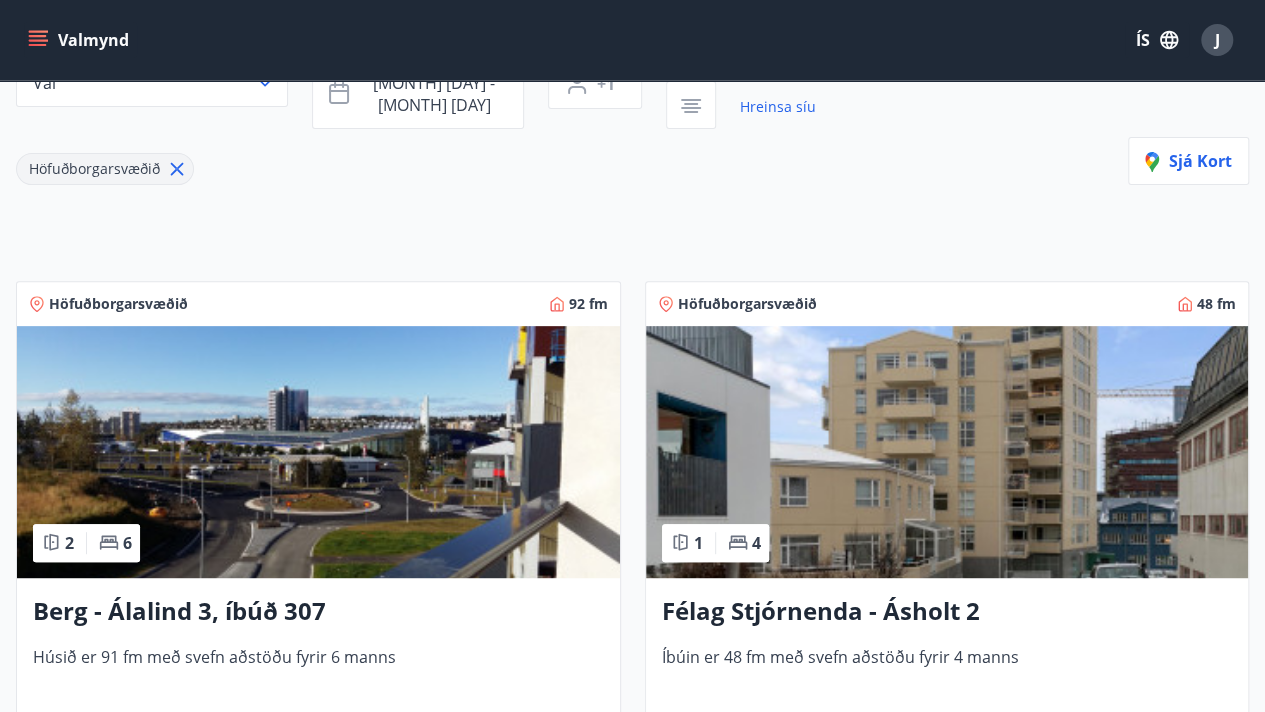 scroll, scrollTop: 63, scrollLeft: 0, axis: vertical 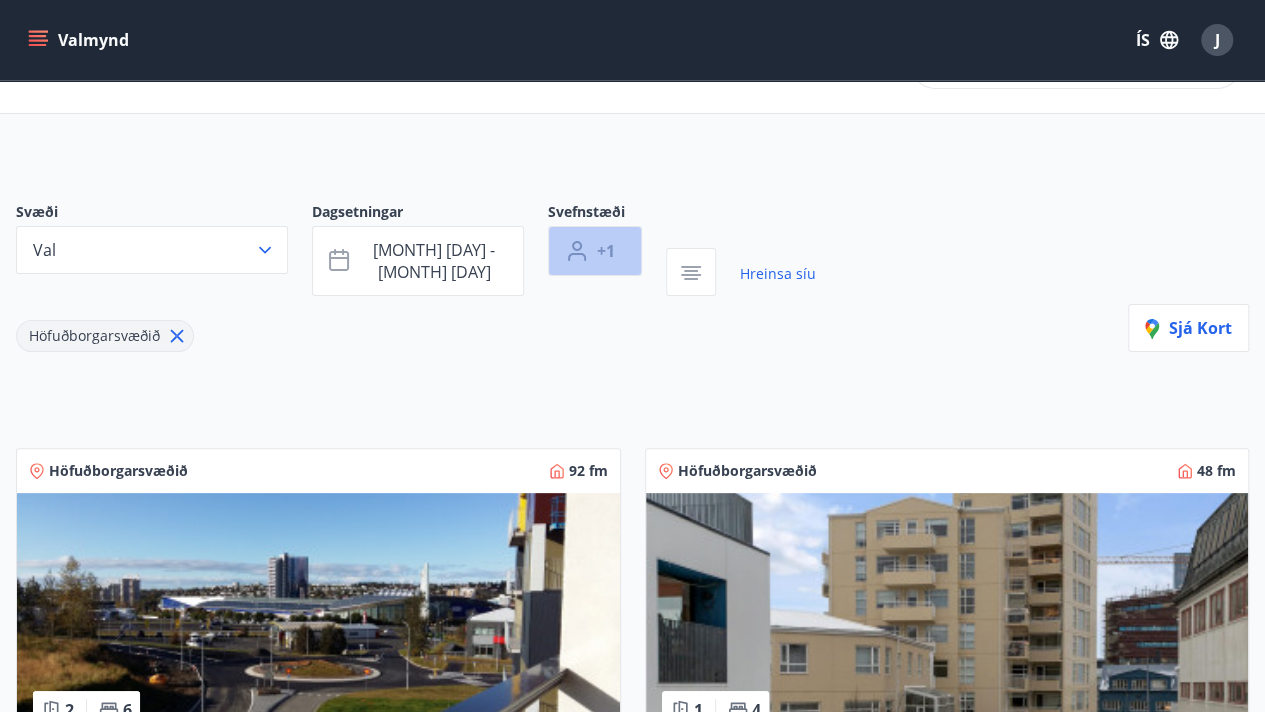 click on "+1" at bounding box center [606, 251] 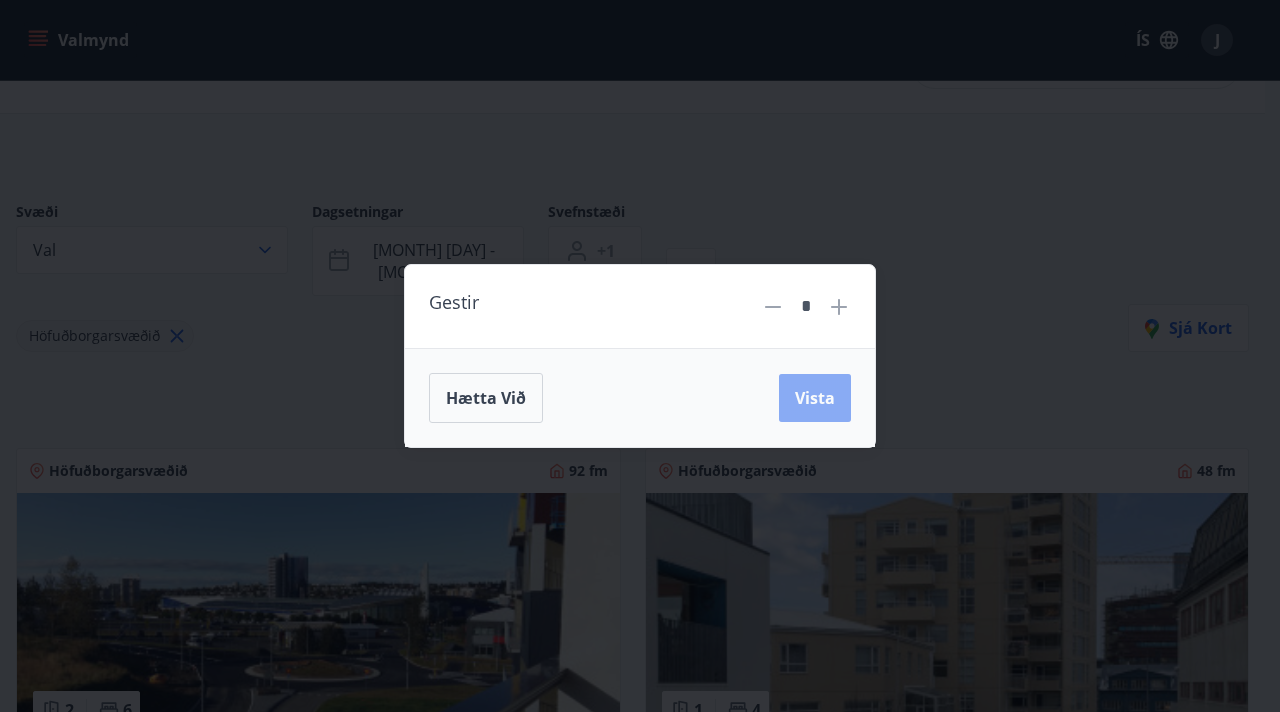 click on "Vista" at bounding box center (815, 398) 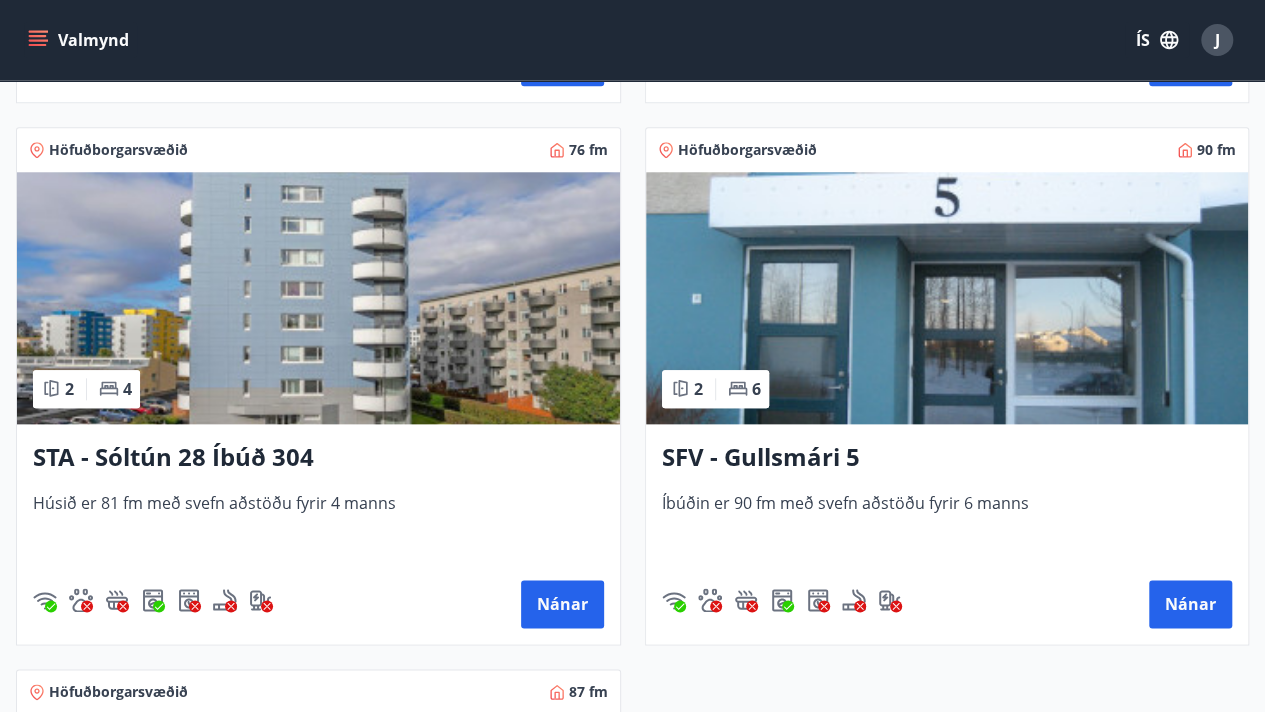 scroll, scrollTop: 0, scrollLeft: 0, axis: both 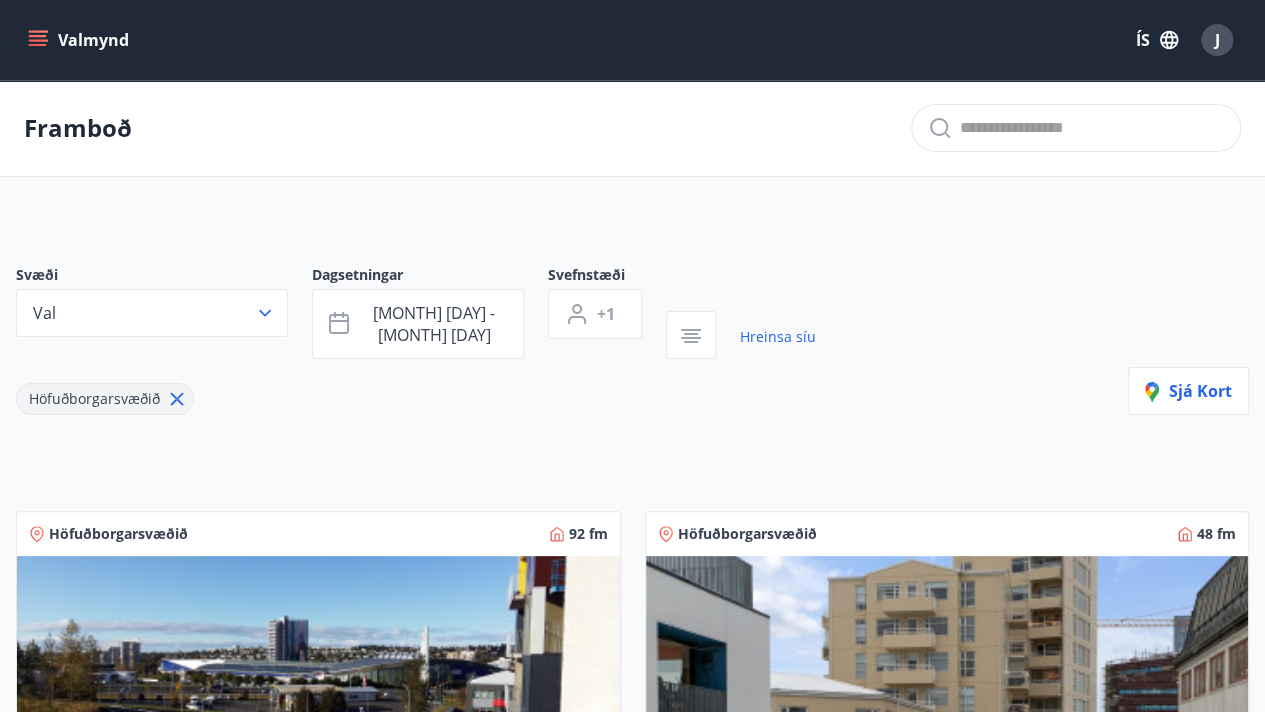 click 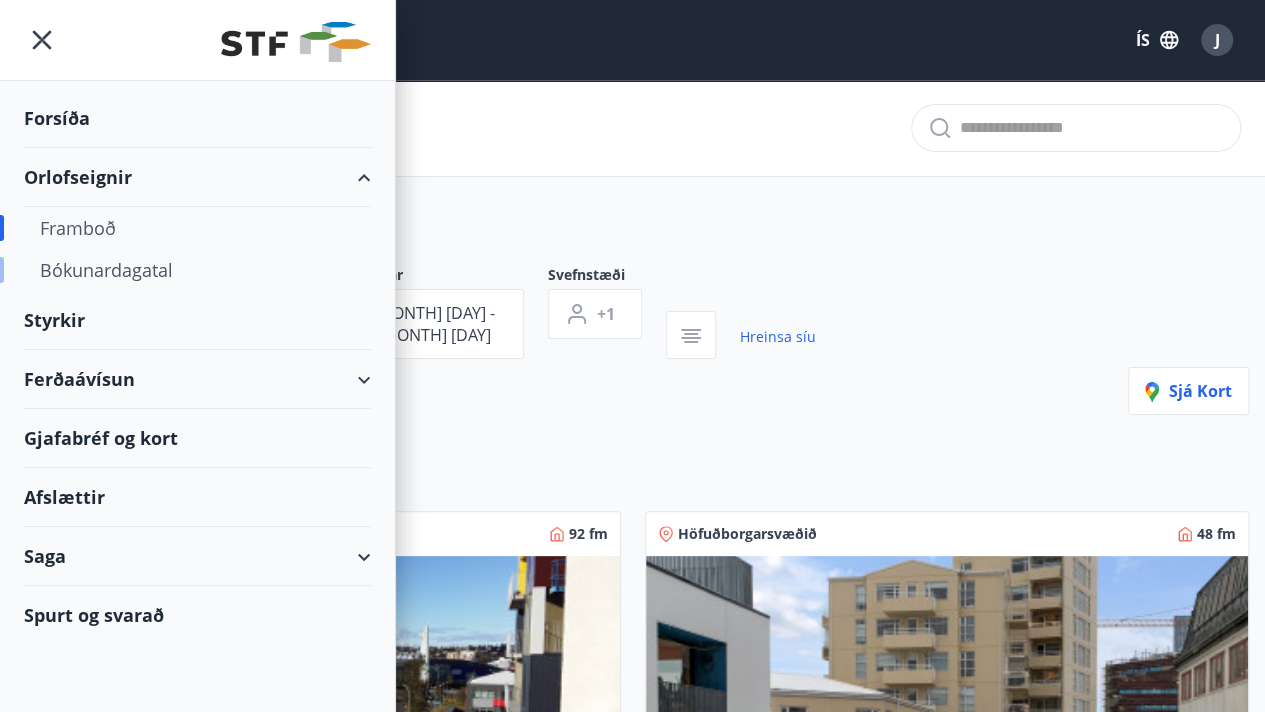 click on "Bókunardagatal" at bounding box center [197, 270] 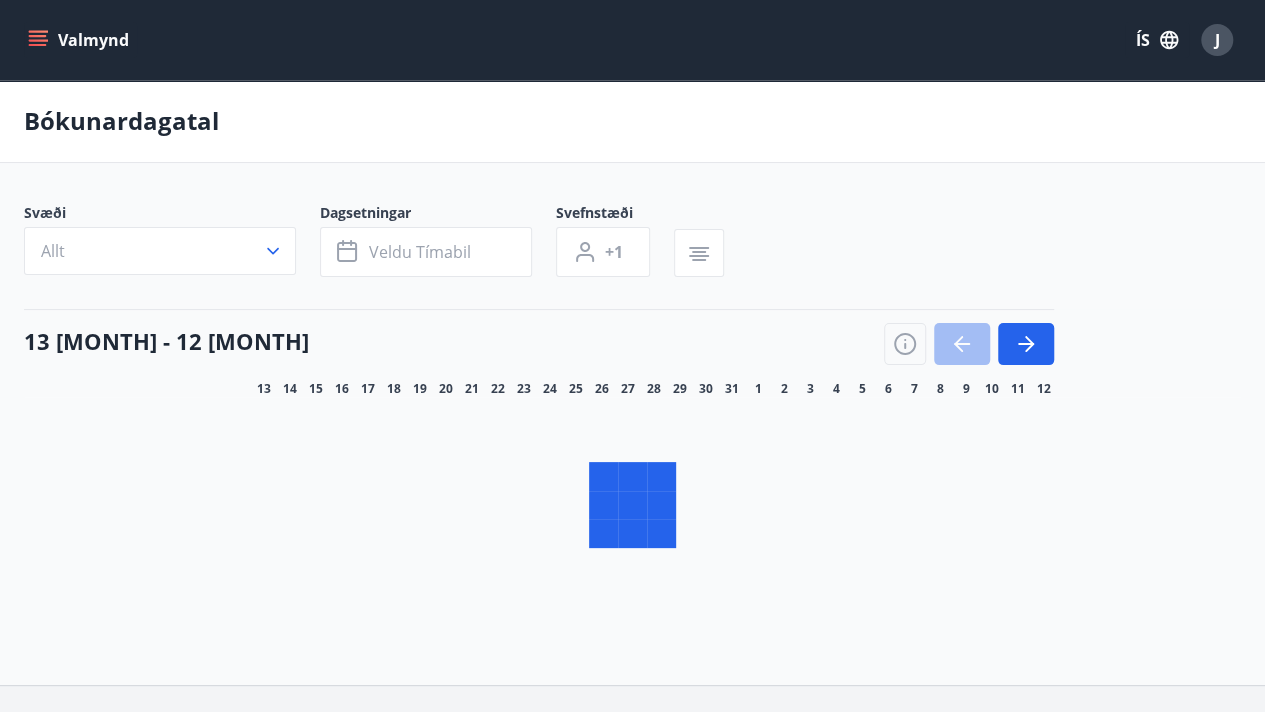 click on "Allt" at bounding box center [160, 251] 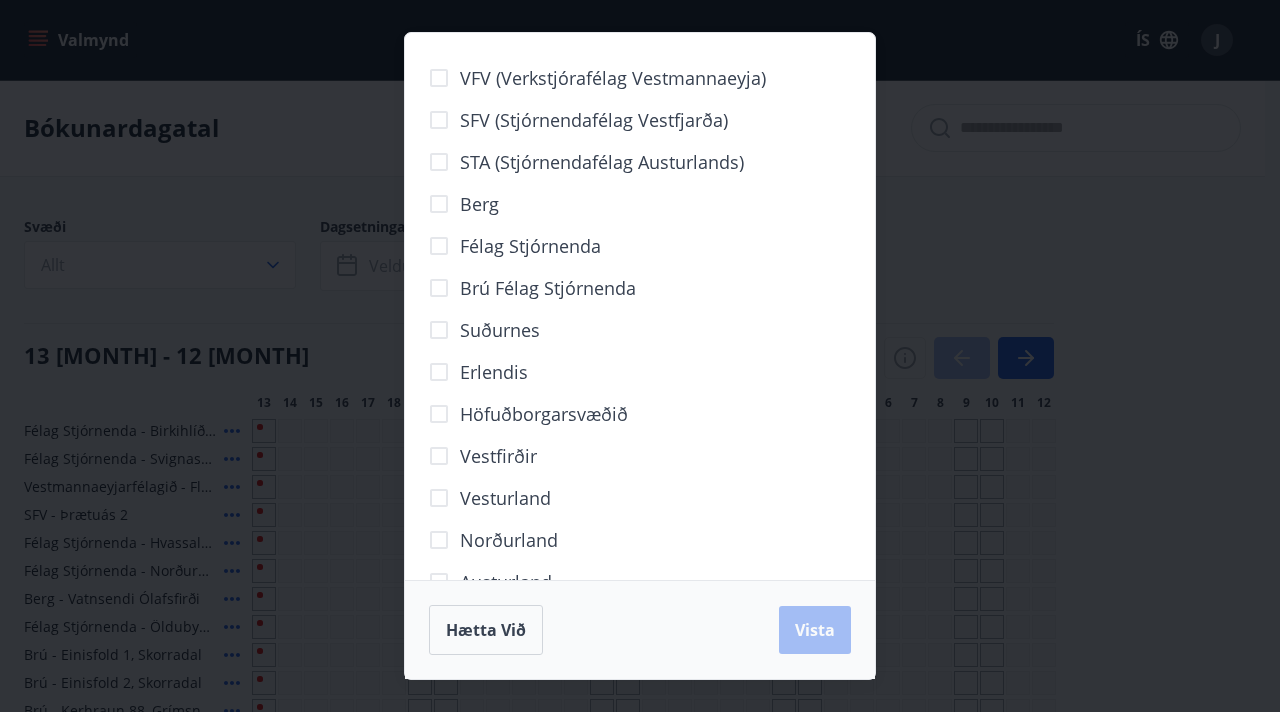 click on "Höfuðborgarsvæðið" at bounding box center [544, 414] 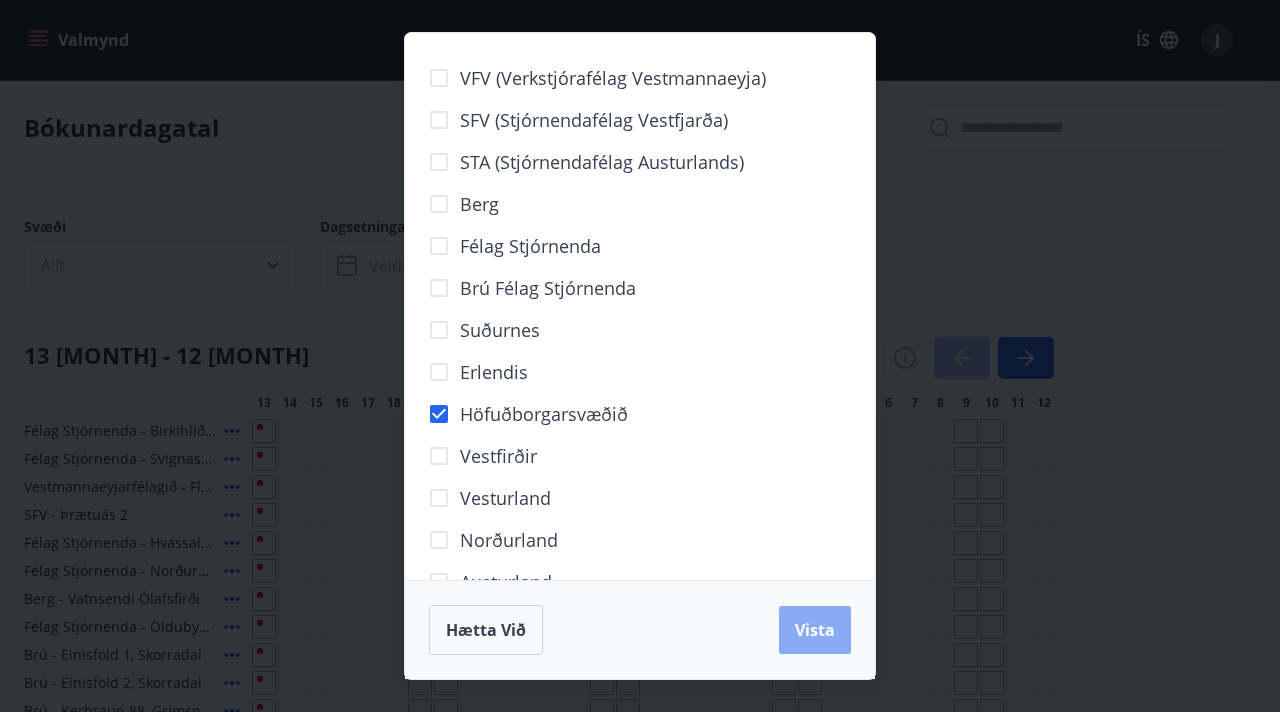 click on "Vista" at bounding box center [815, 630] 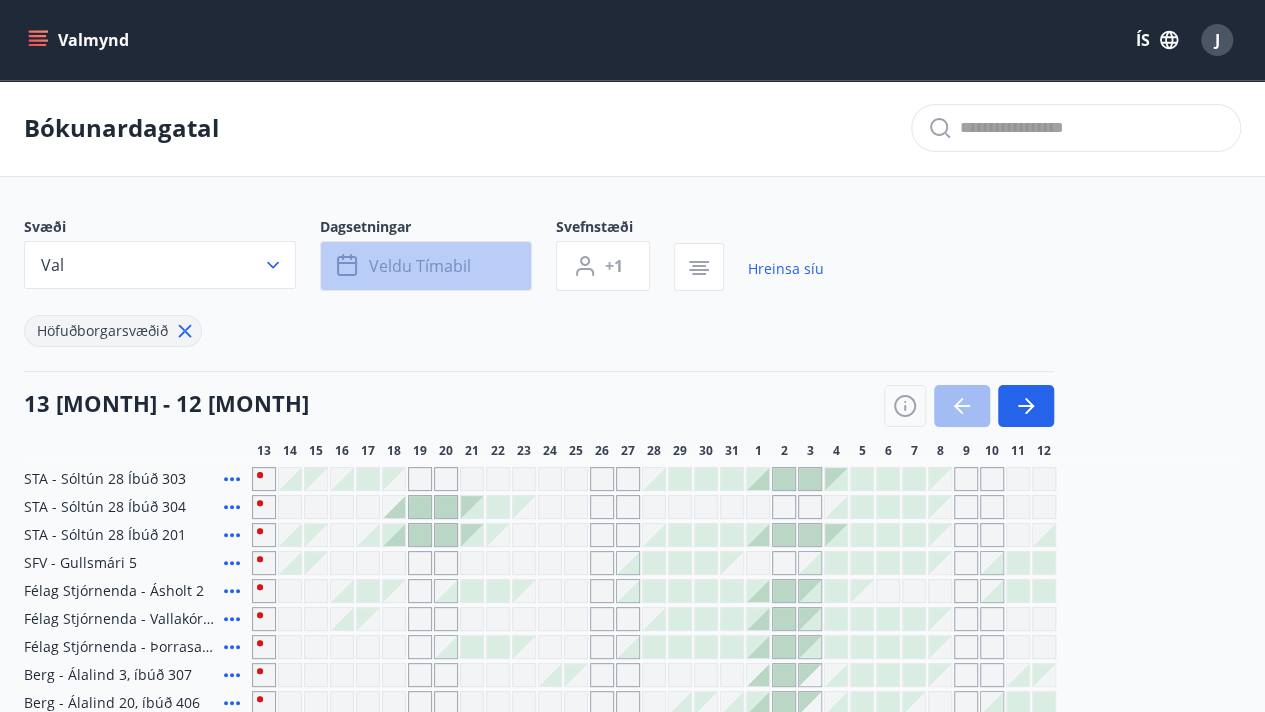 click on "Veldu tímabil" at bounding box center [420, 266] 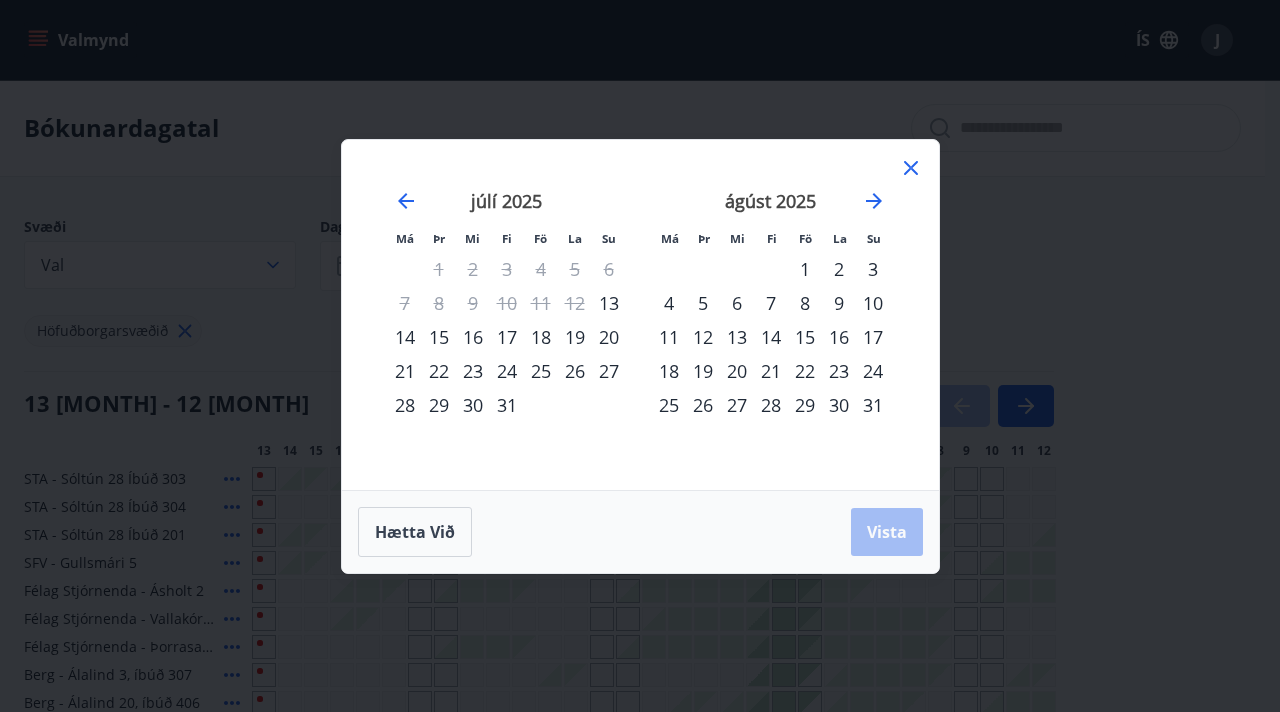 click on "21" at bounding box center [405, 371] 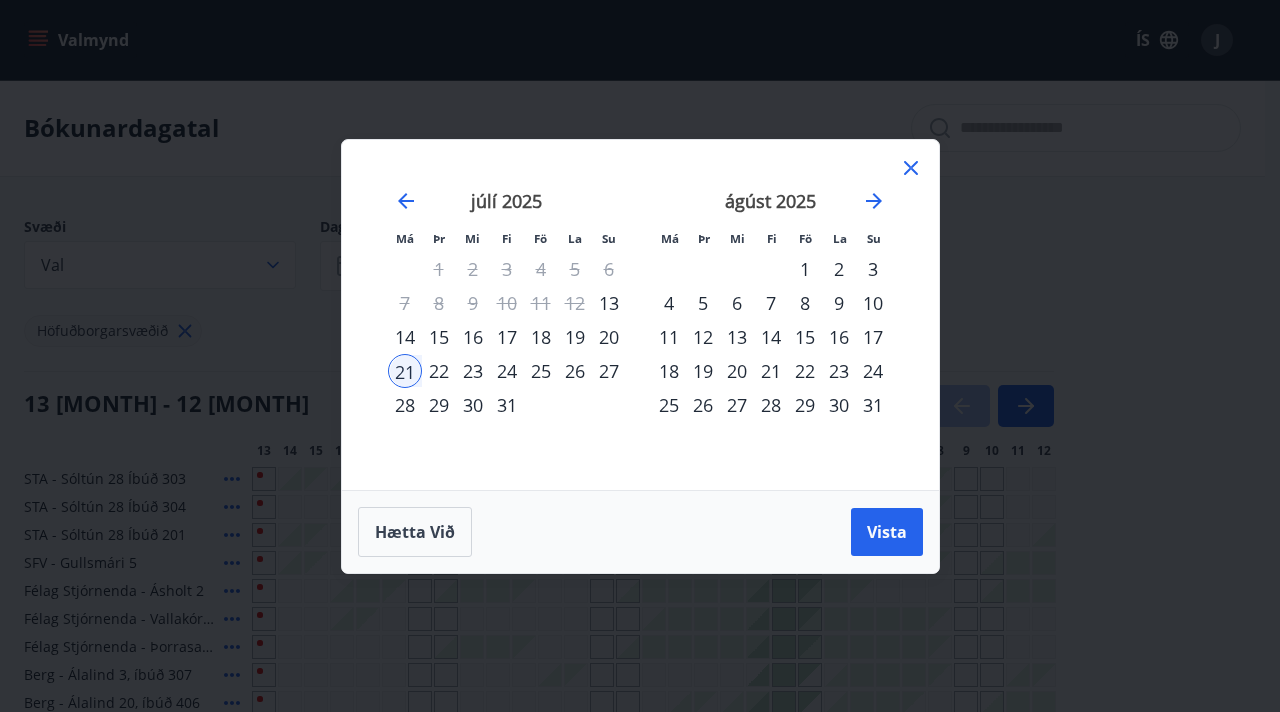click on "22" at bounding box center [439, 371] 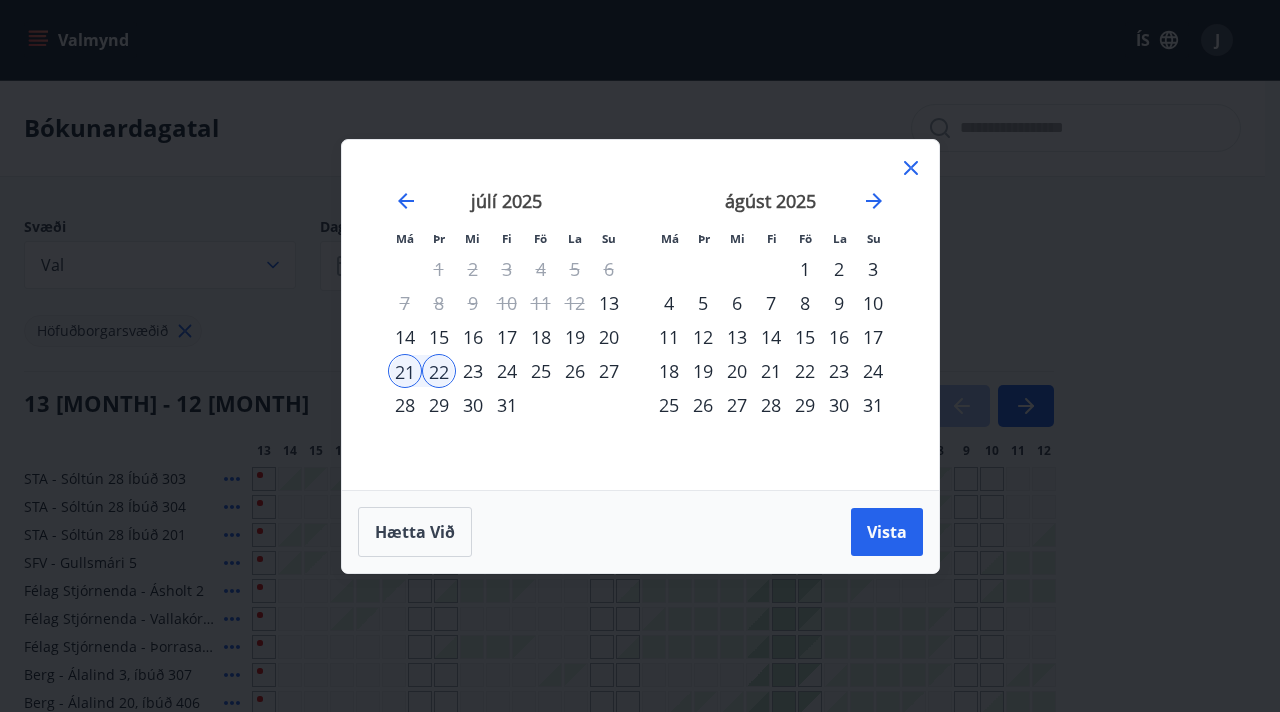click on "22" at bounding box center (439, 371) 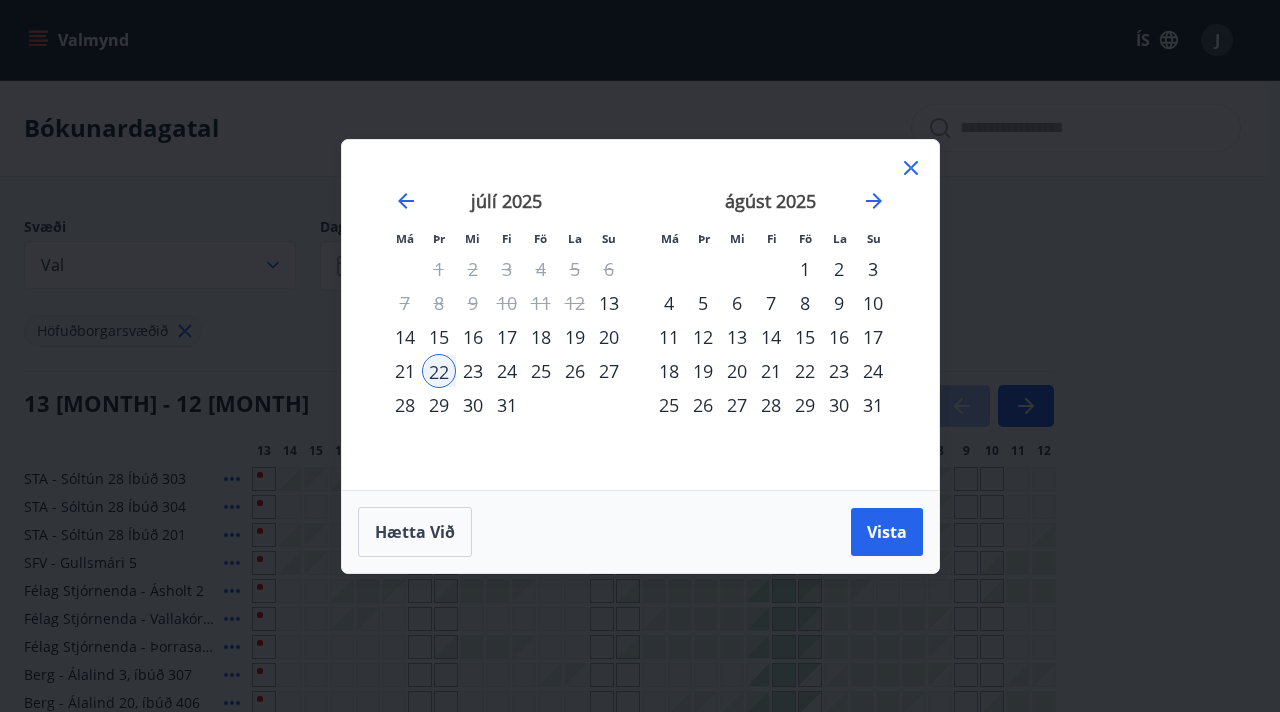 click on "28" at bounding box center (405, 405) 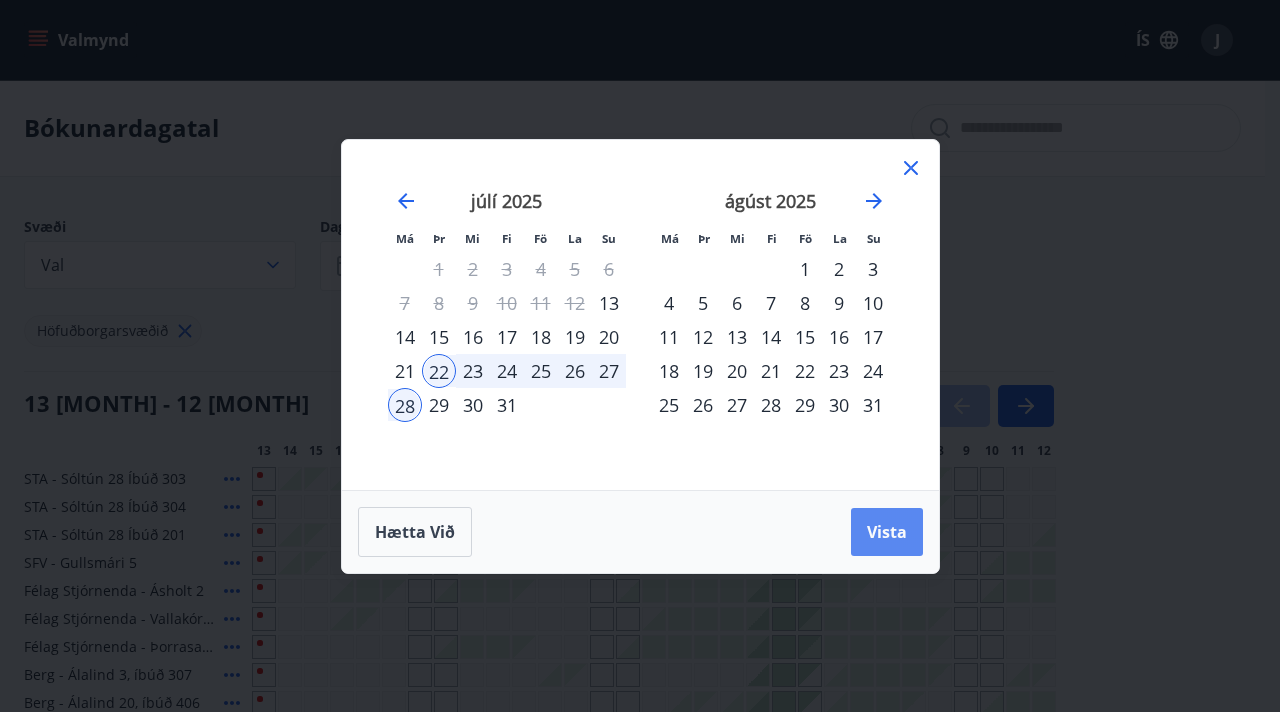 click on "Vista" at bounding box center (887, 532) 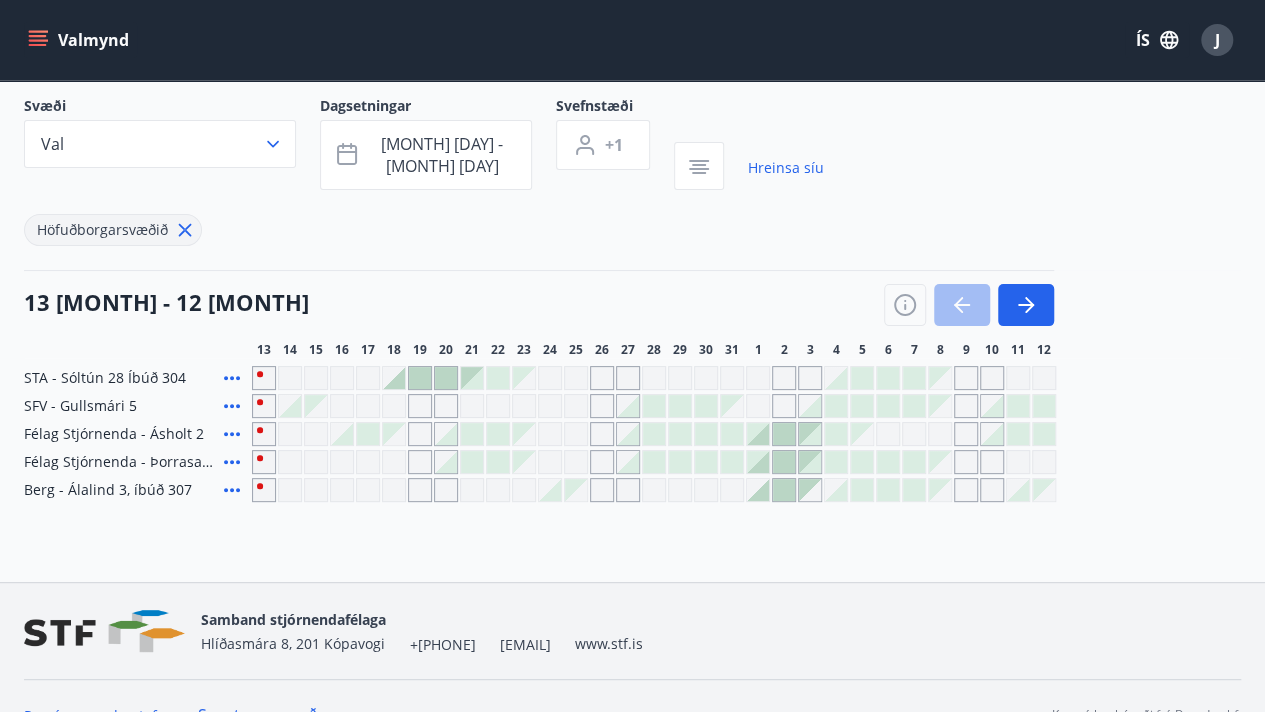 scroll, scrollTop: 122, scrollLeft: 0, axis: vertical 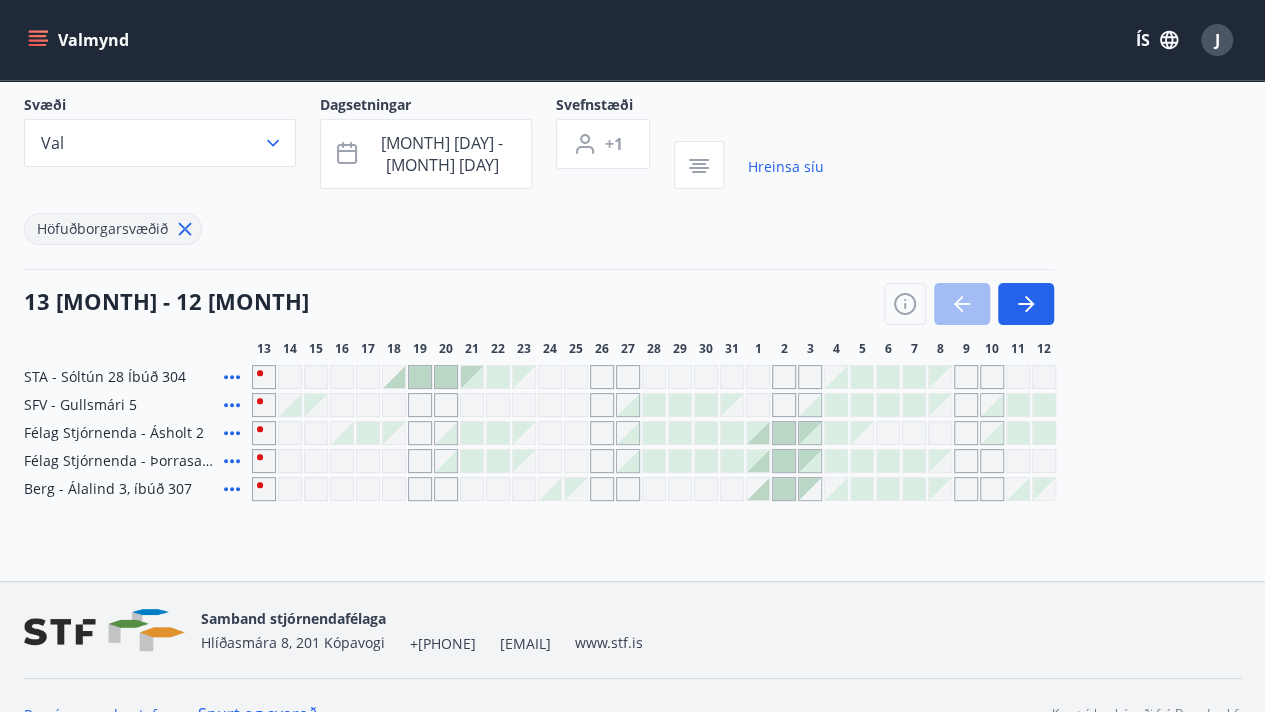 click at bounding box center [550, 489] 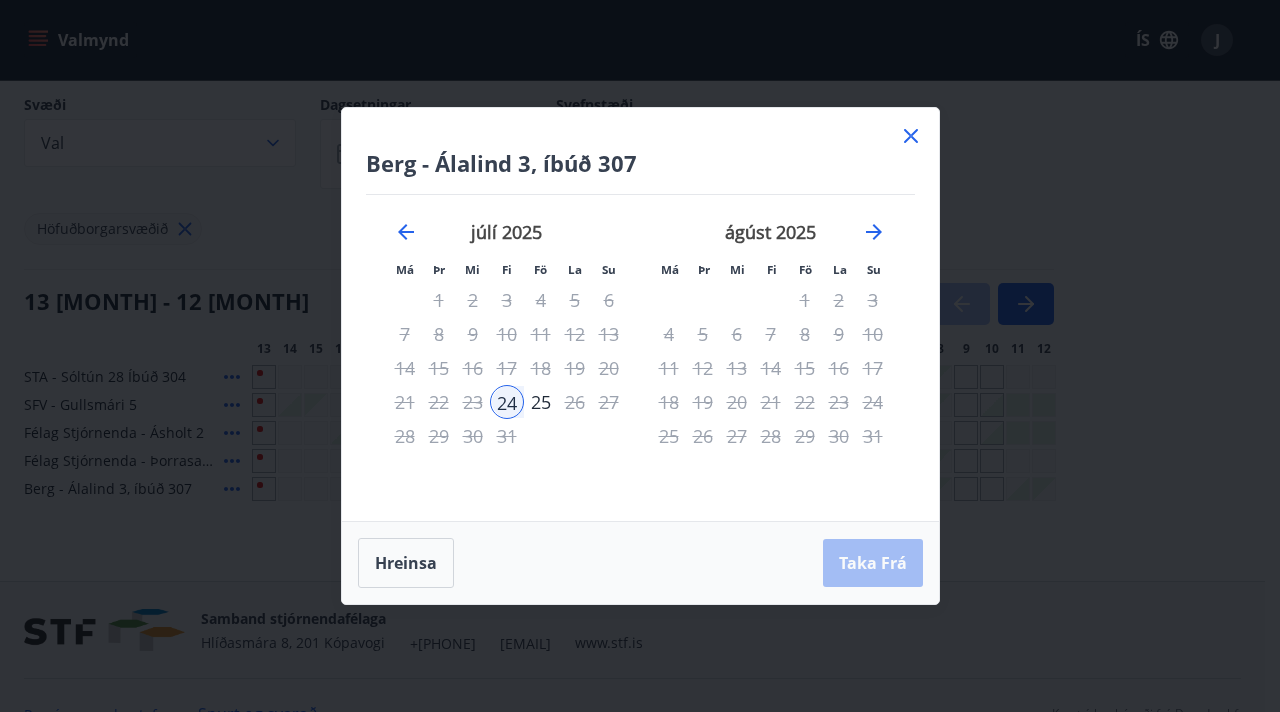 click 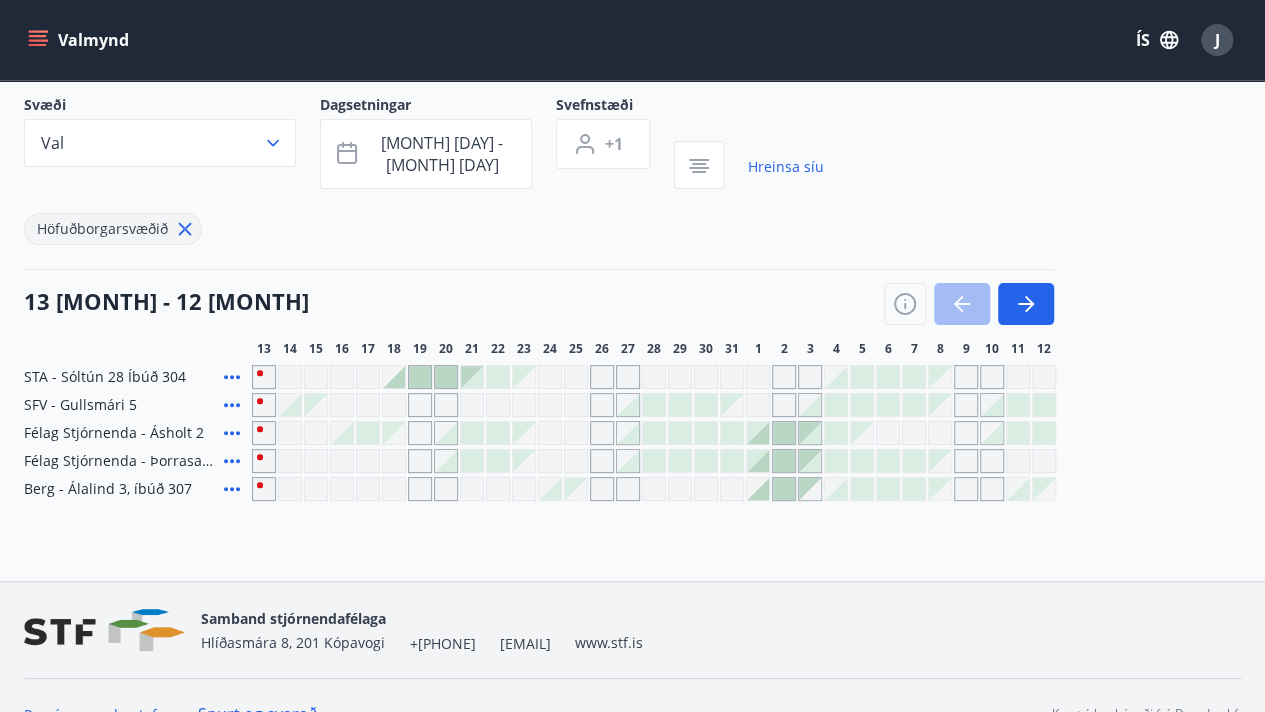 click at bounding box center [498, 489] 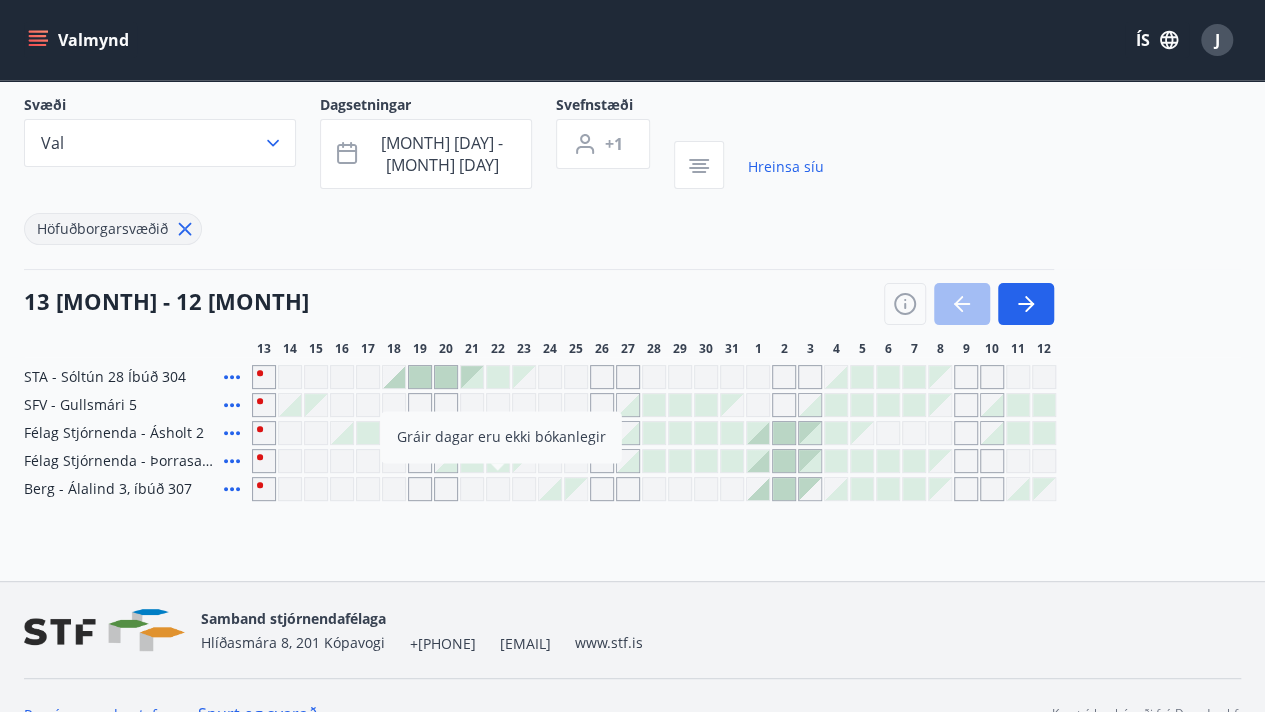 click on "13 [MONTH] - 12 [MONTH]" at bounding box center [539, 297] 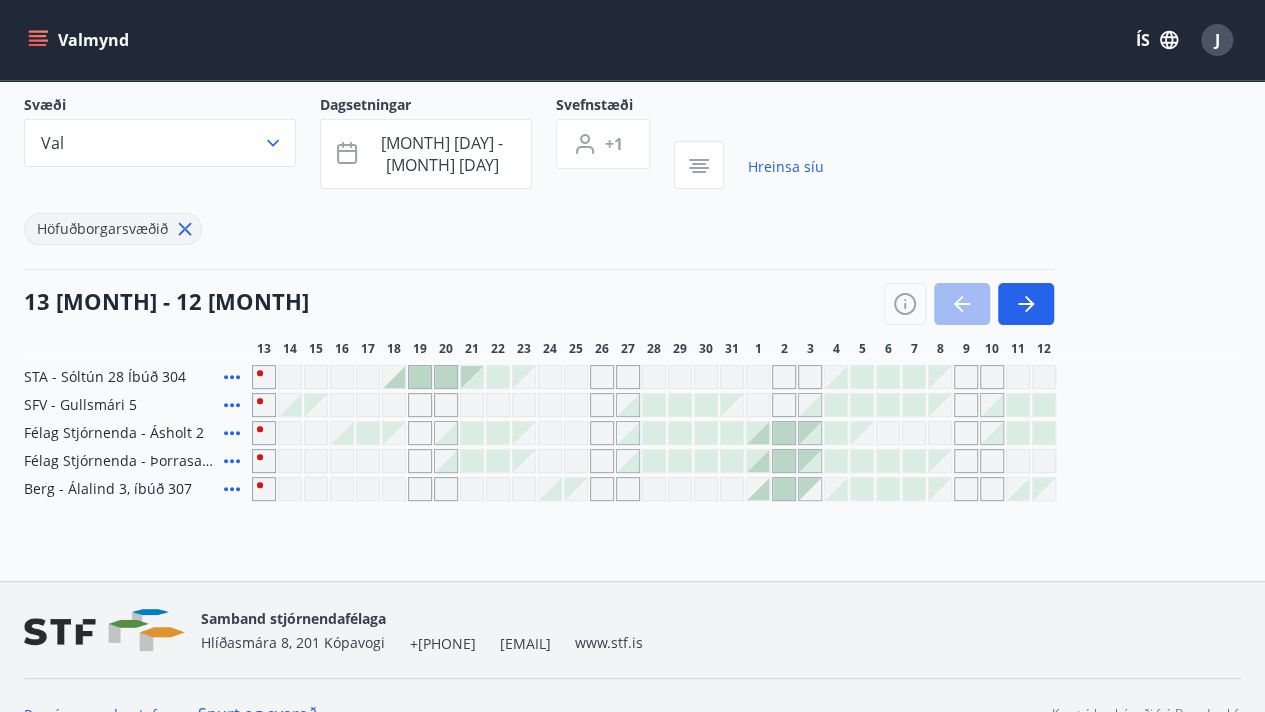 click at bounding box center (498, 461) 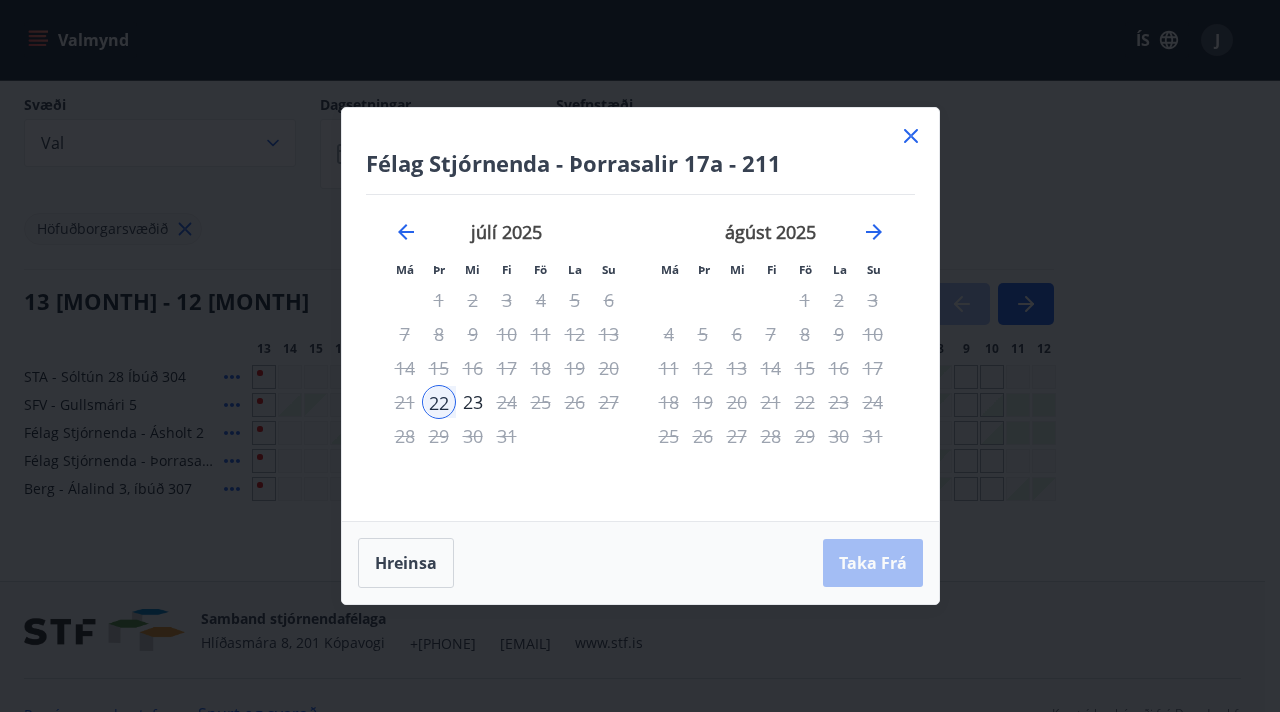 click on "Félag Stjórnenda - [STREET] [NUMBER], [POSTAL_CODE] [CITY] Má Þr Mi Fi Fö La Su Má Þr Mi Fi Fö La Su [MONTH] 2025 1 2 3 4 5 6 7 8 9 10 11 12 13 14 15 16 17 18 19 20 21 22 23 24 25 26 27 28 29 30 [MONTH] 2025 1 2 3 4 5 6 7 8 9 10 11 12 13 14 15 16 17 18 19 20 21 22 23 24 25 26 27 28 29 30 31 [MONTH] 2025 1 2 3 4 5 6 7 8 9 10 11 12 13 14 15 16 17 18 19 20 21 22 23 24 25 26 27 28 29 30 31 [MONTH] 2025 1 2 3 4 5 6 7 8 9 10 11 12 13 14 15 16 17 18 19 20 21 22 23 24 25 26 27 28 29 30" at bounding box center (640, 314) 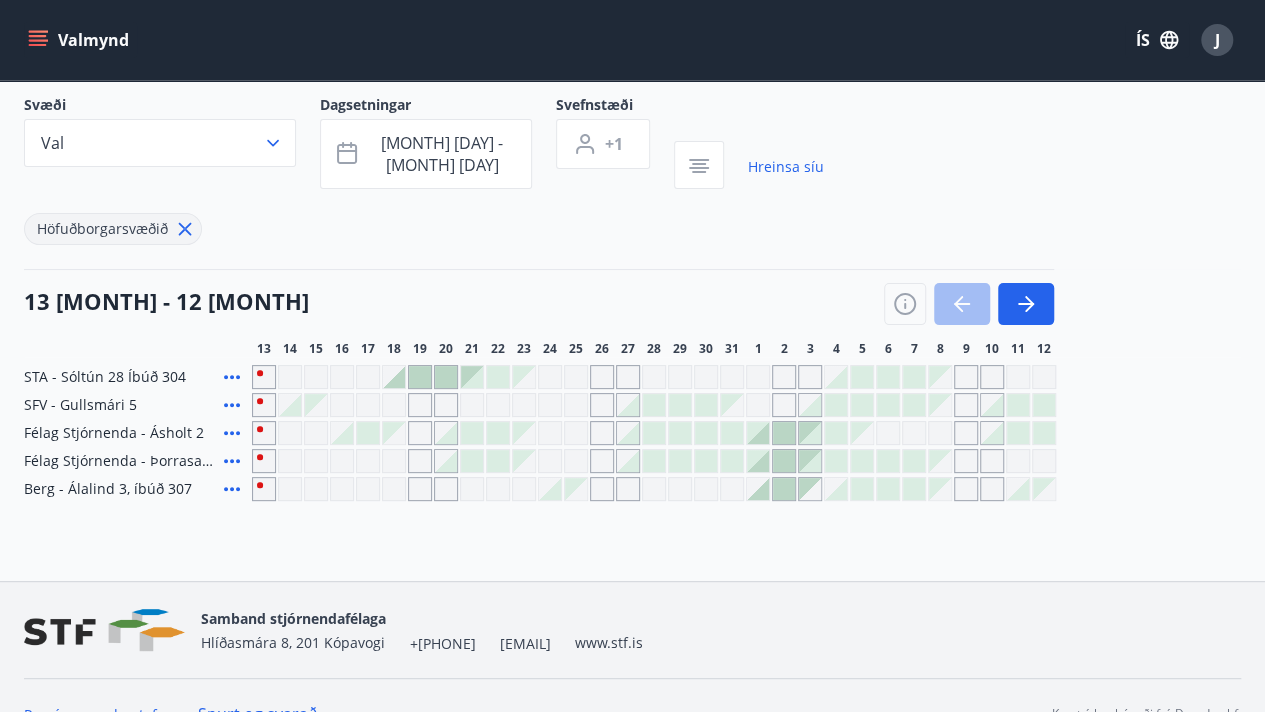 click at bounding box center [524, 377] 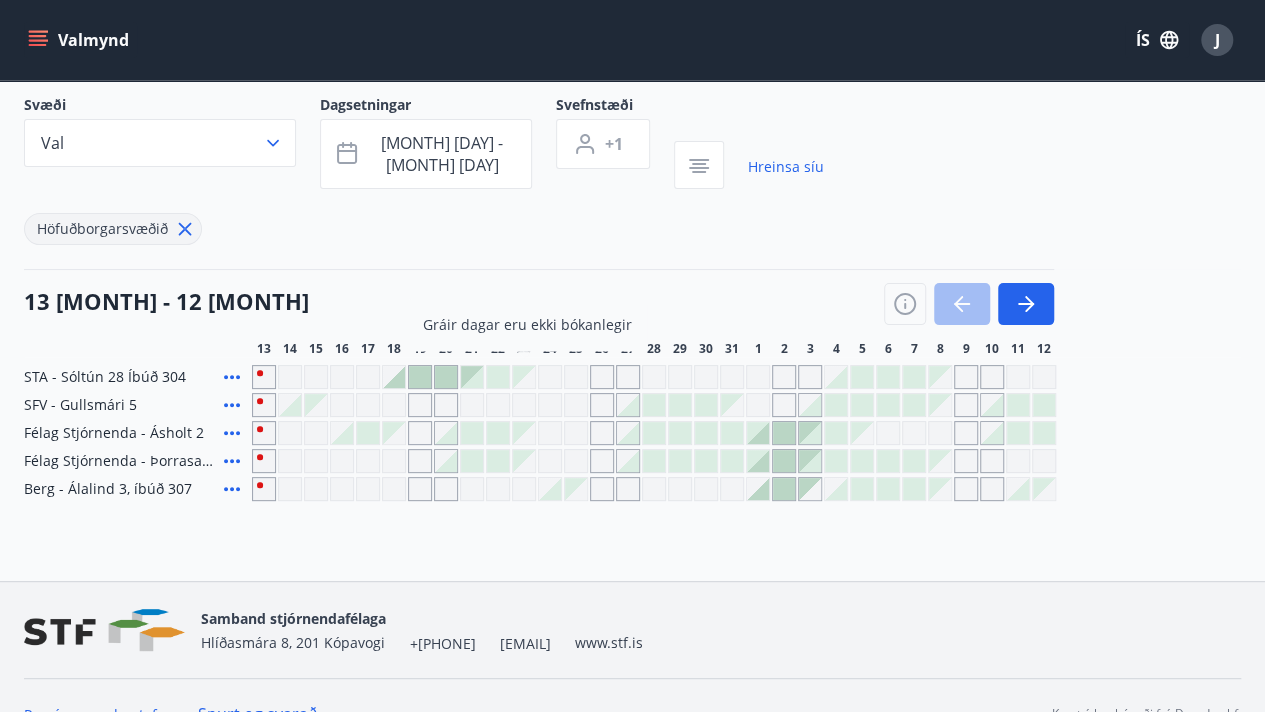 click at bounding box center [524, 377] 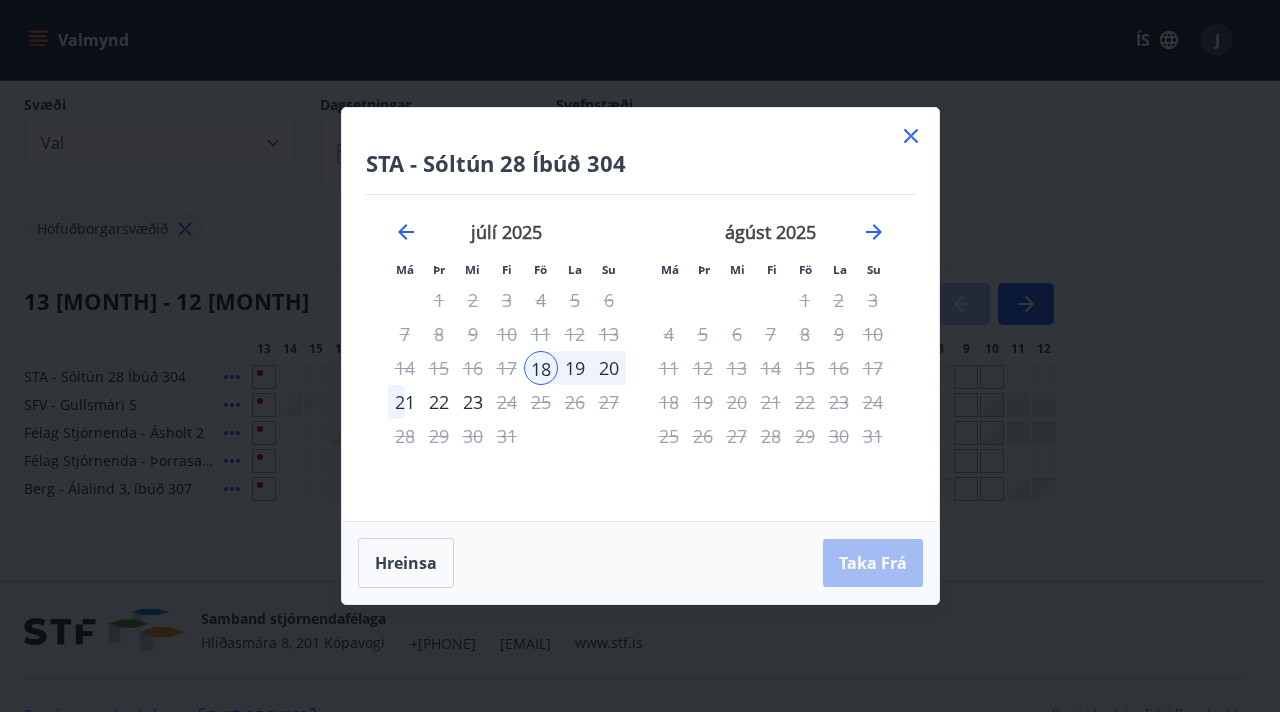 click 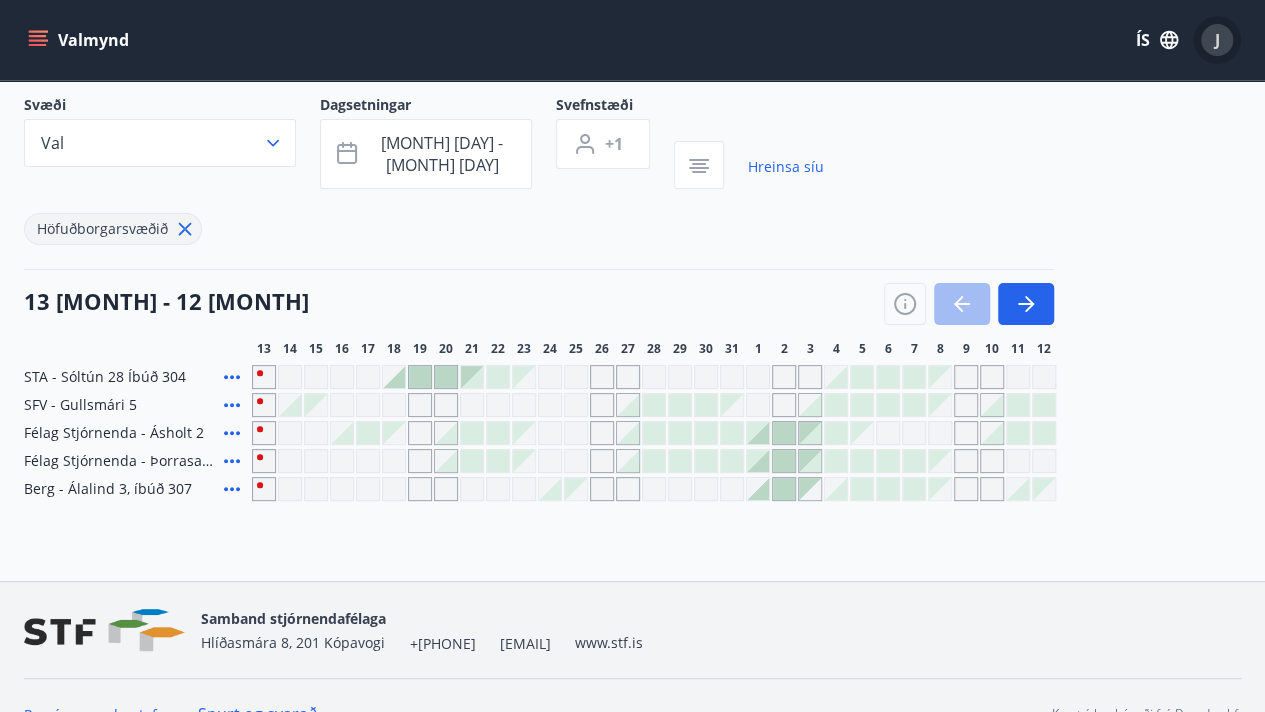 click on "J" at bounding box center (1217, 40) 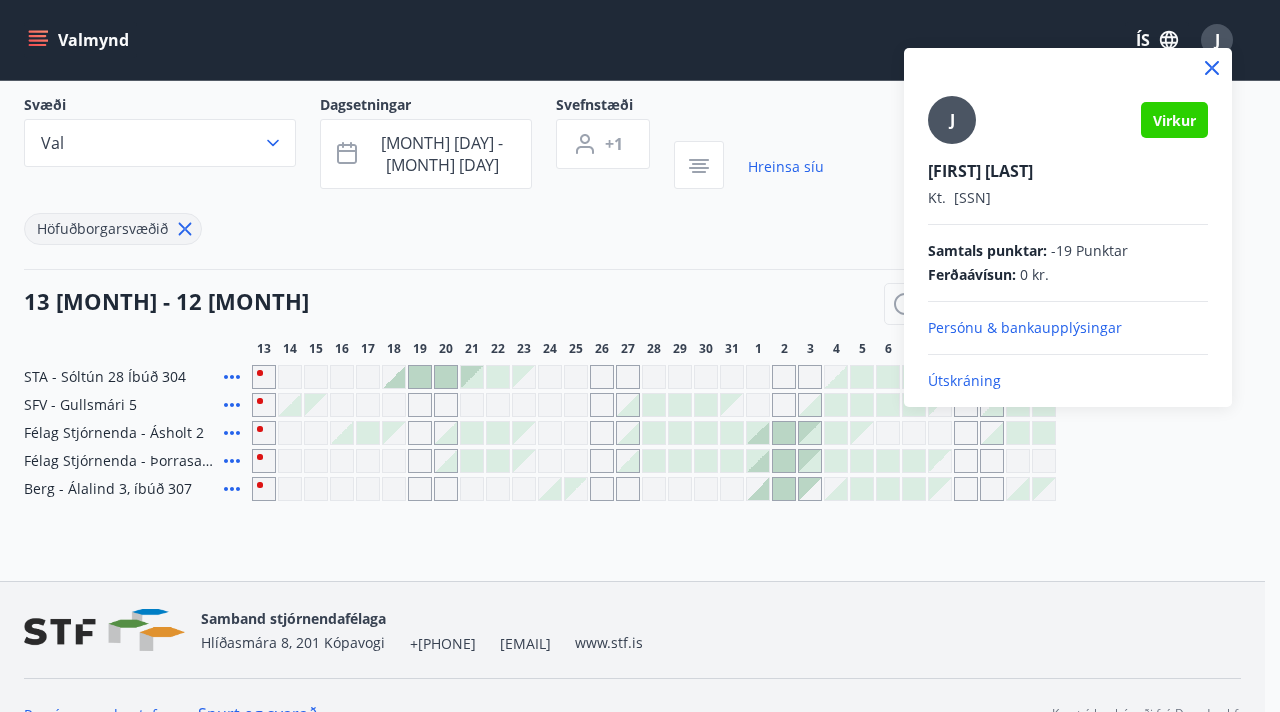 click at bounding box center [640, 356] 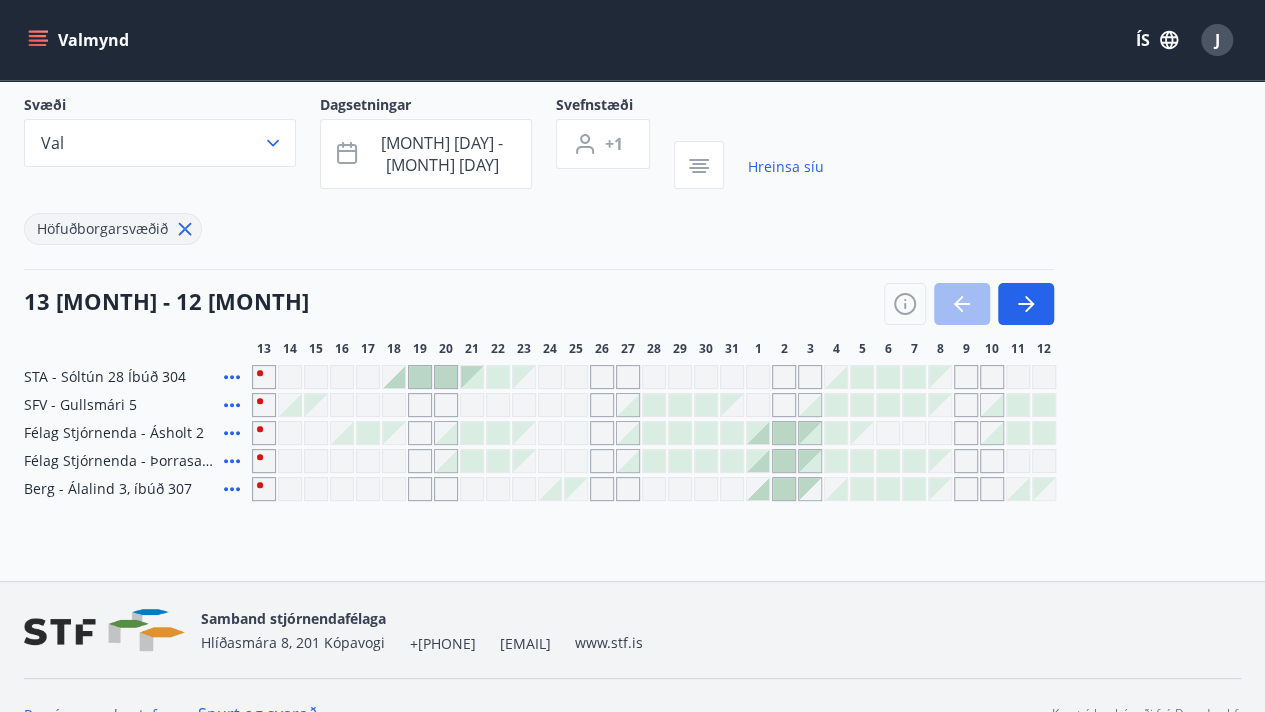 click 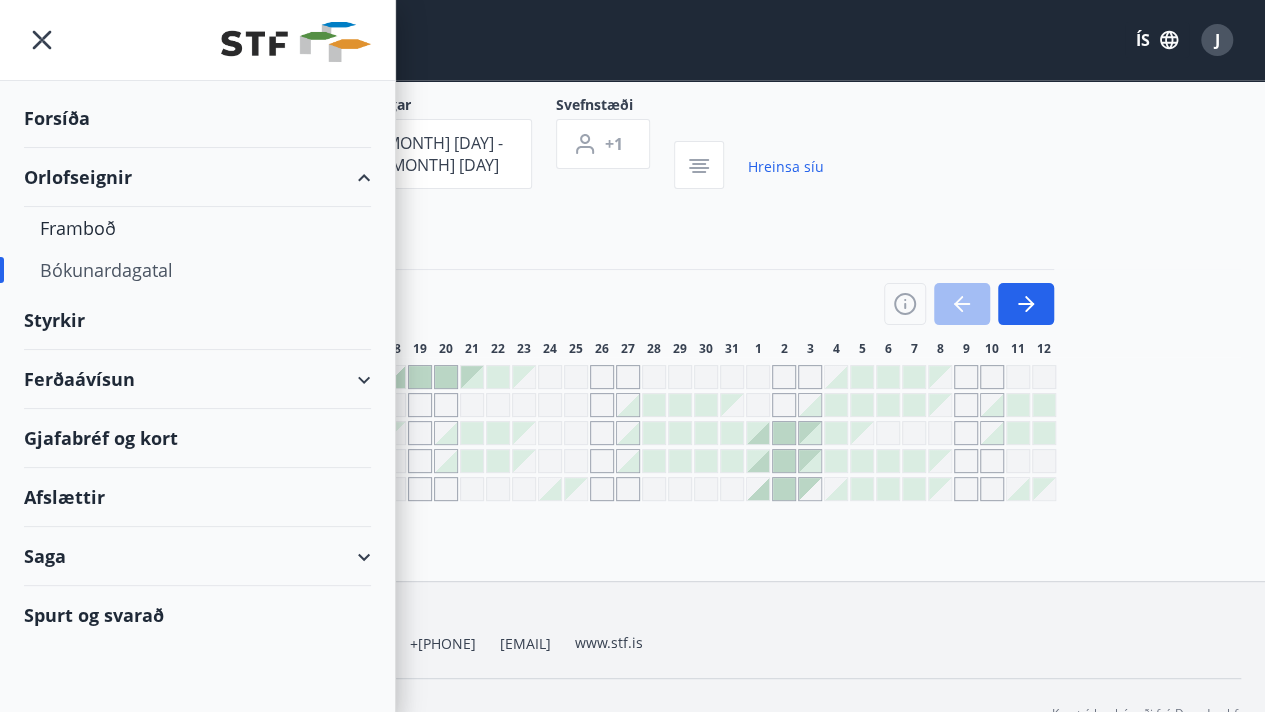 click on "Ferðaávísun" at bounding box center [197, 379] 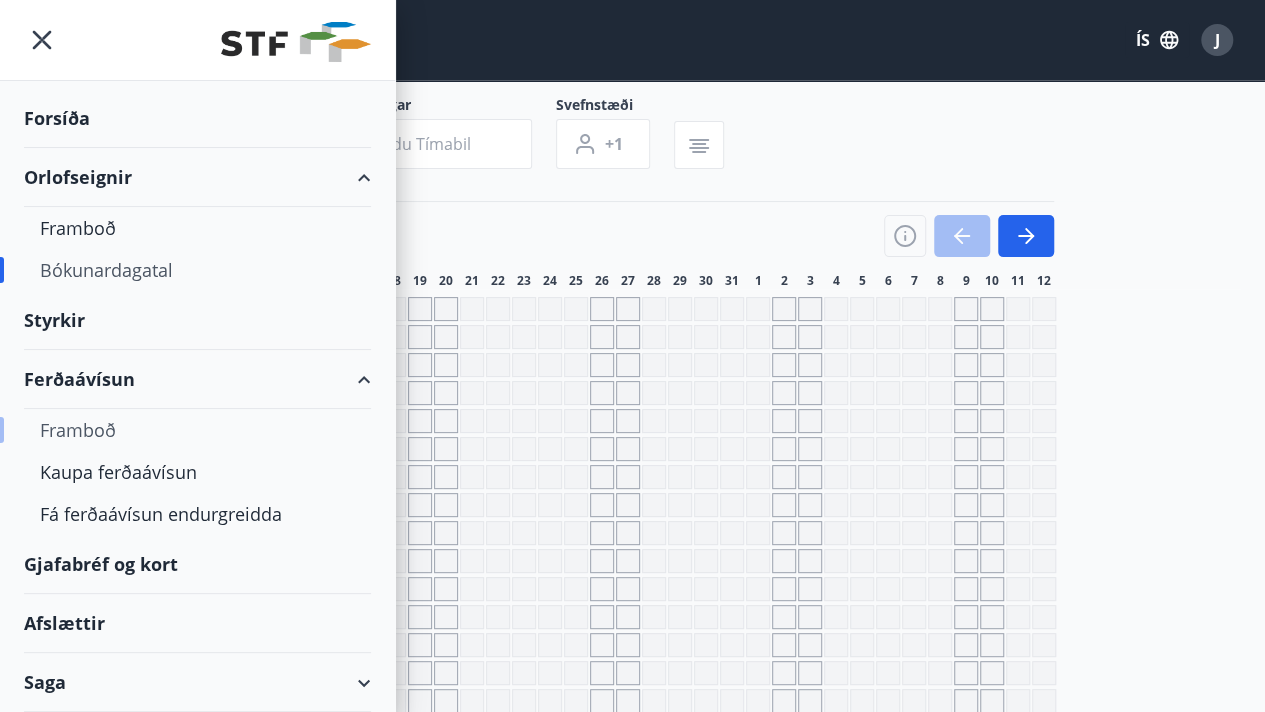click on "Framboð" at bounding box center [197, 430] 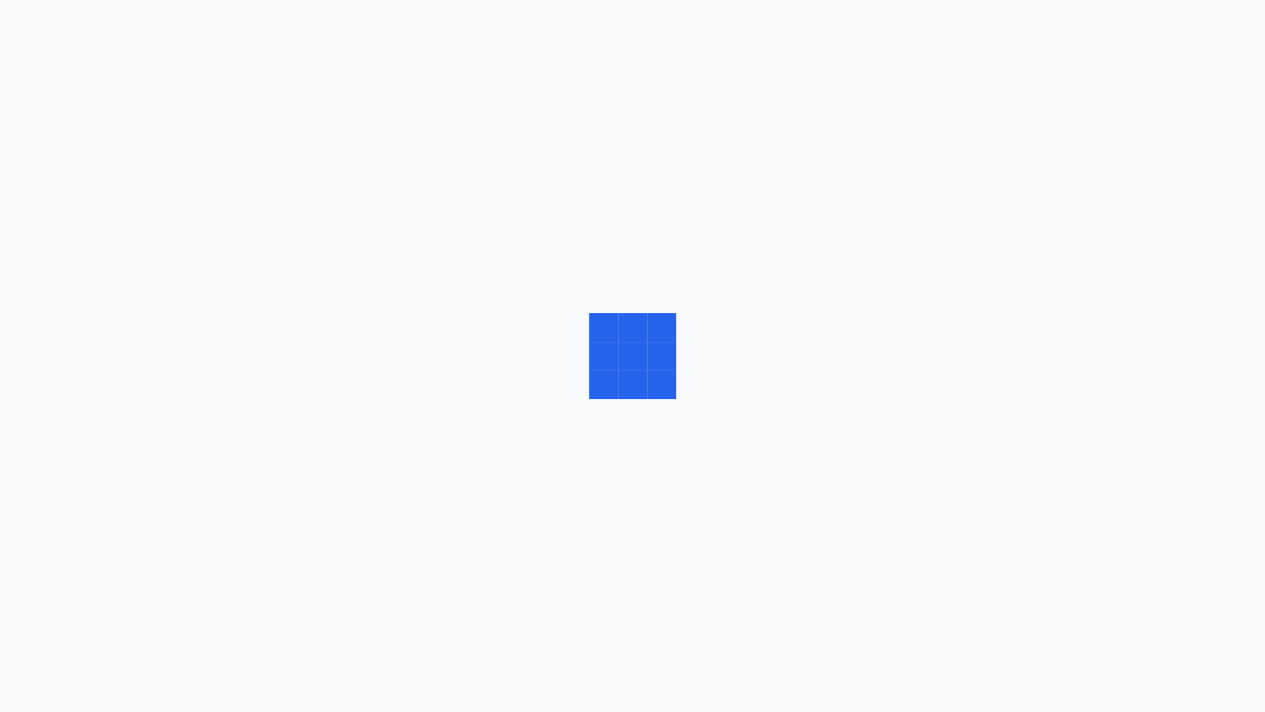scroll, scrollTop: 0, scrollLeft: 0, axis: both 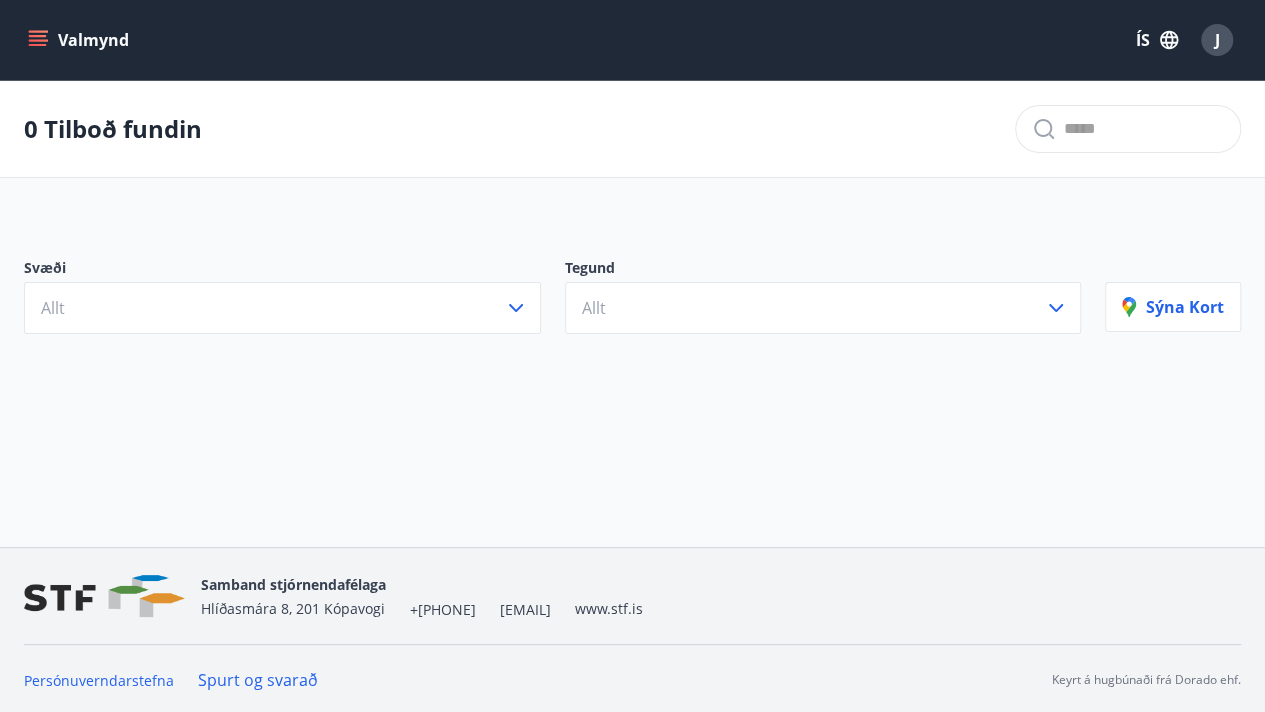 click 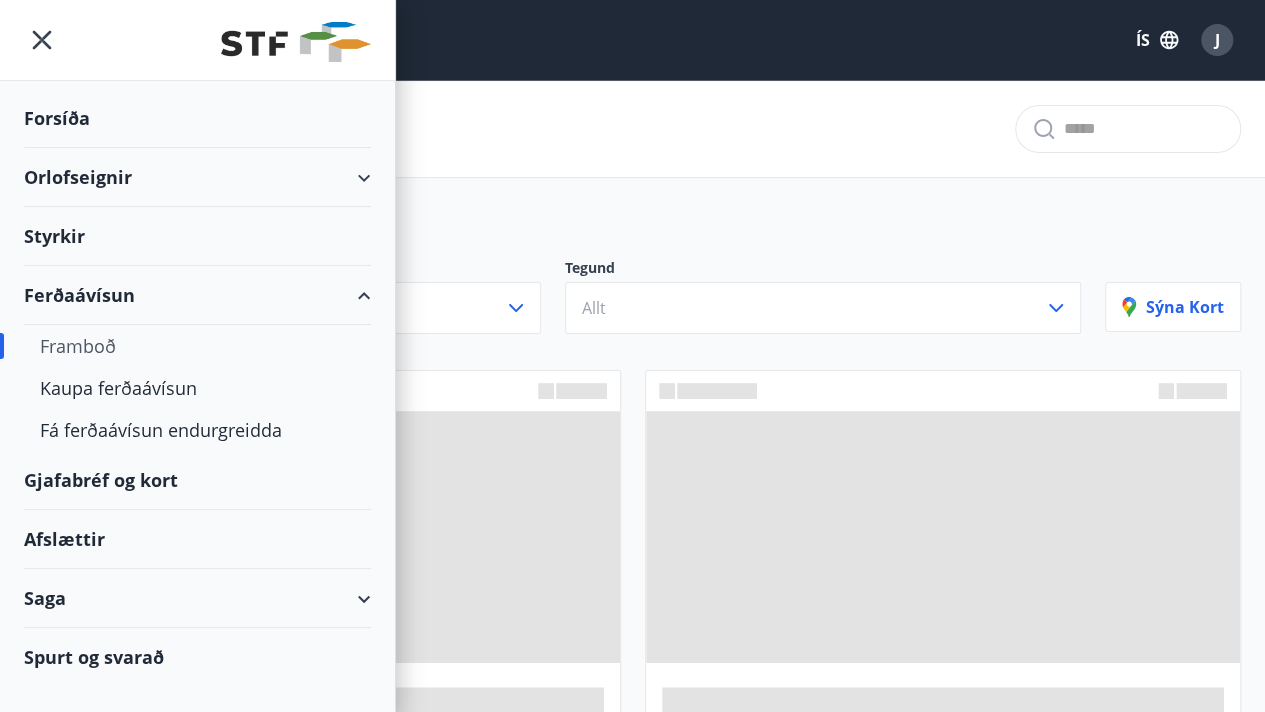 click on "-19 Tilboð fundin Svæði Allt Tegund Allt Sýna kort Suðurland, Vestfirðir Afþreying Ferðafélag Íslands Ferðaávísunin gildir til greiðslu á ferðum og verkefnum sem skipulögð eru  frá skrifstofu Ferðafélags Íslands í Mörkinni 6 í Reykjavík. Verð frá : 20.000 kr. Nánar Norðurland Hótel Hótel Siglunes Hótel Siglunes er aðeins meira en venjulegt hótel. Það er fjölskyldurekið og nostrað við öll smáatriði. Verð frá : 15.815 kr. Nánar Suðurland Hótel Hótel Grímsborgir Hótelið er staðsett í Grímsnesi við Gullna Hringinn í kjarri vöxnu landi á bökkum Sogsins með fagra fjallasýn allt um kring. Einstaklega friðsæll staður en samt aðeins 45 akstur frá Reykjavík. Verð frá : 24.900 kr. Nánar Norðurland Hótel Keahótel Keahótel ehf. er ein af stærstu hótelkeðjum landsins og rekur tíu hótel, sjö í Reykjavík, eitt á Akureyri, eitt við Mývatn og eitt við Vík, aðalskrifstofur fyrirtækisins eru á Akureyri. Verð frá : 17.900 kr. Nánar : : :" at bounding box center [632, 4572] 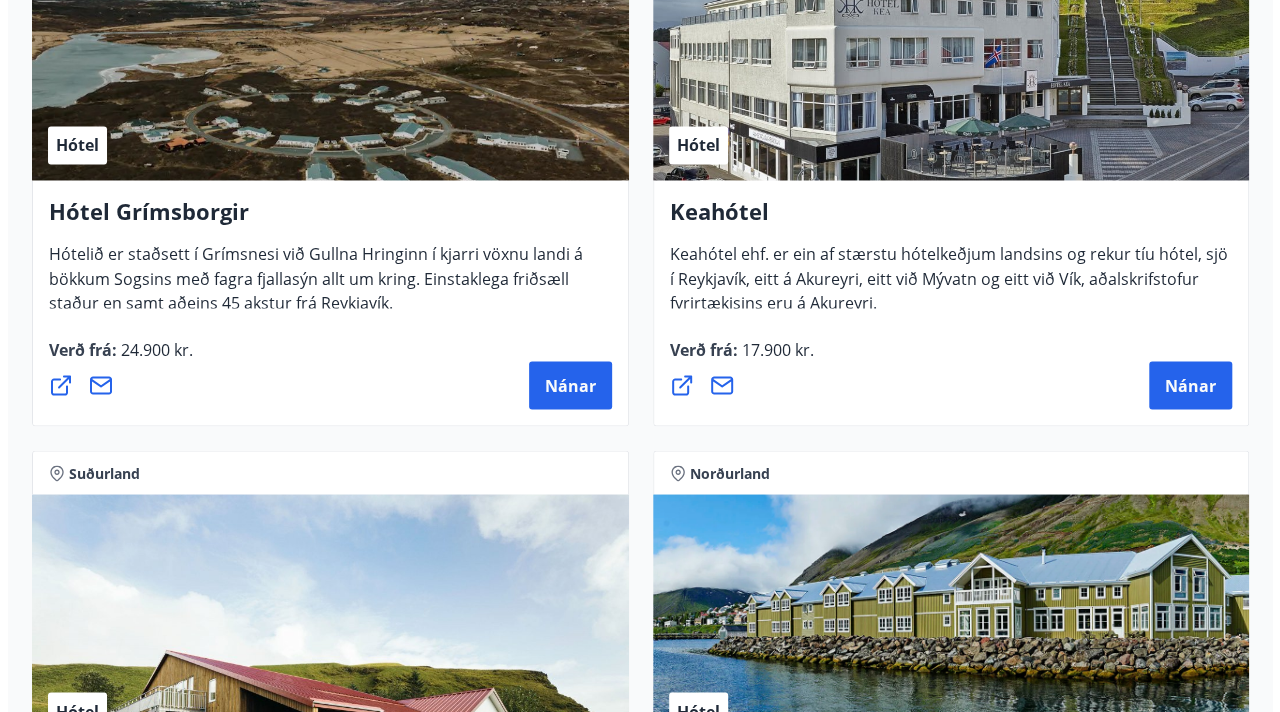 scroll, scrollTop: 1594, scrollLeft: 0, axis: vertical 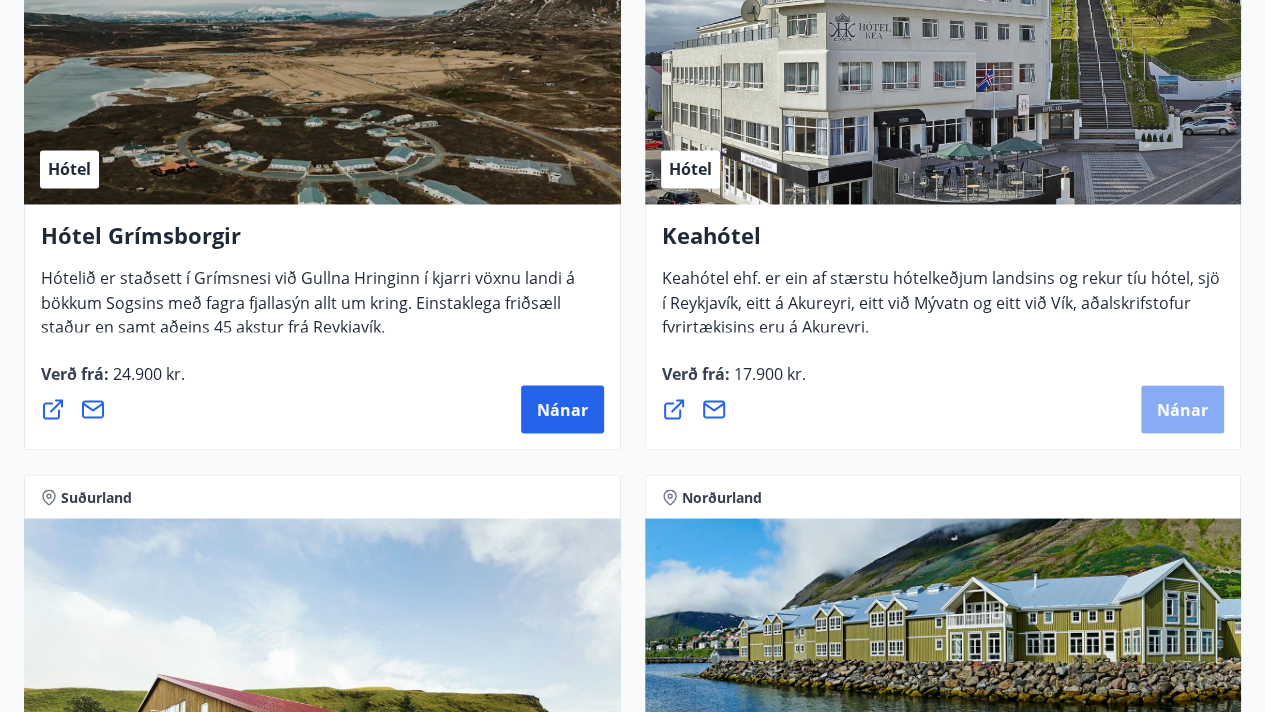 click on "Nánar" at bounding box center [1182, 409] 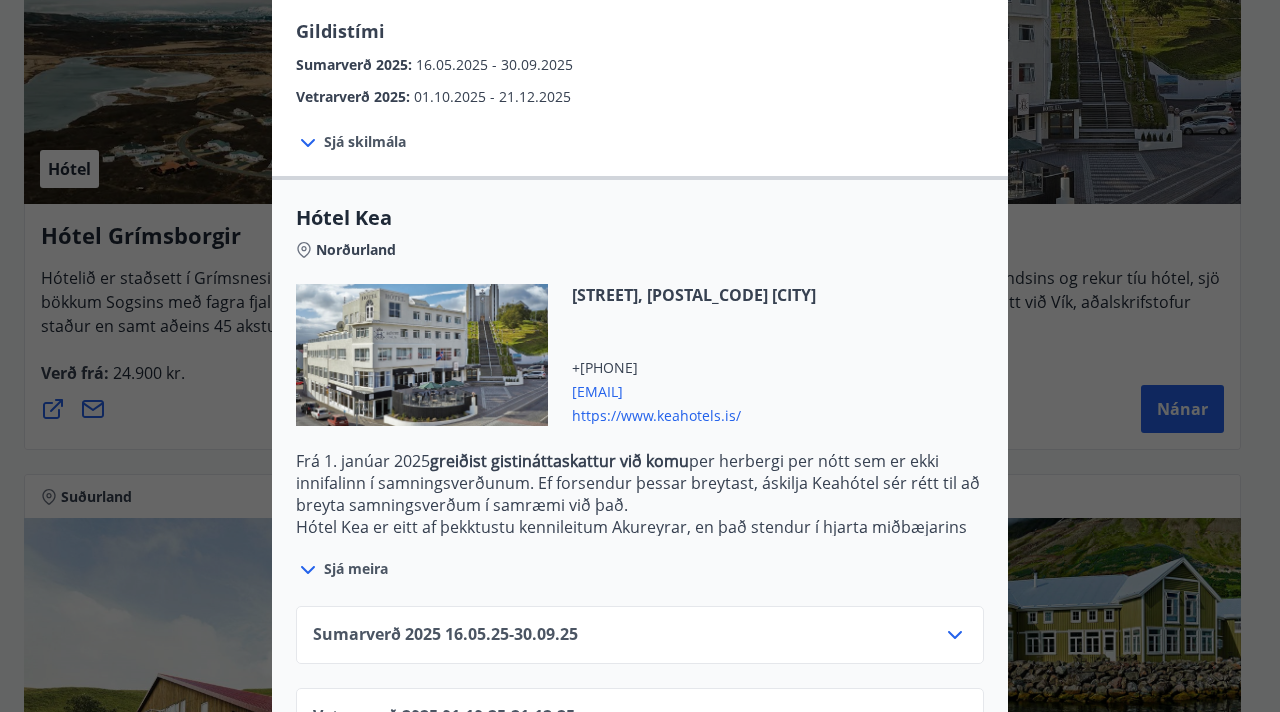 scroll, scrollTop: 428, scrollLeft: 0, axis: vertical 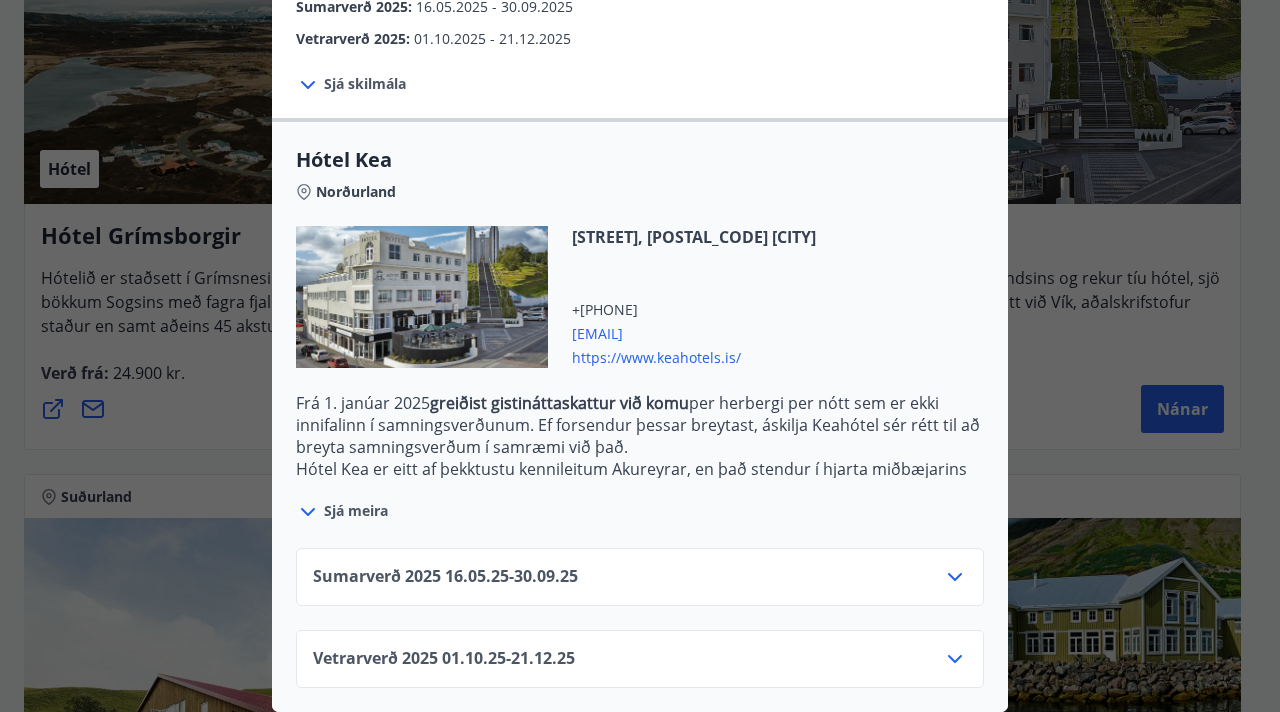 click on "Sumarverð 2025   16.05.25  -  30.09.25" at bounding box center (640, 577) 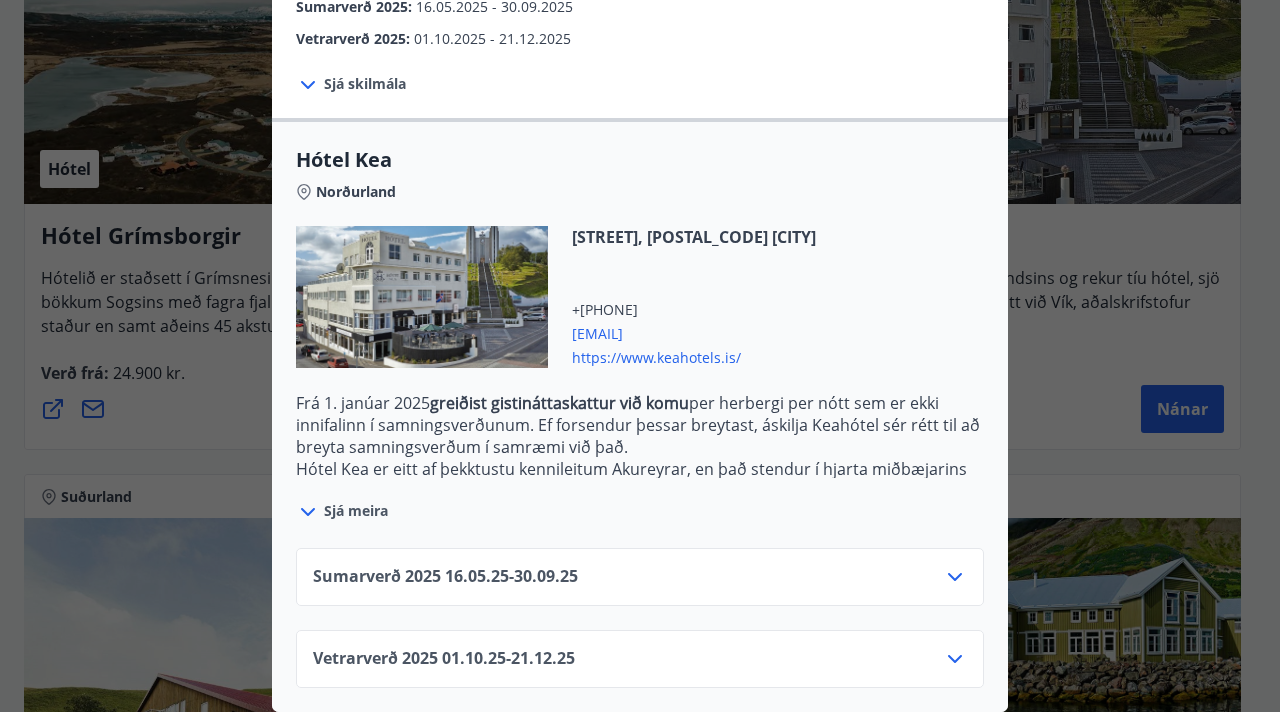 click 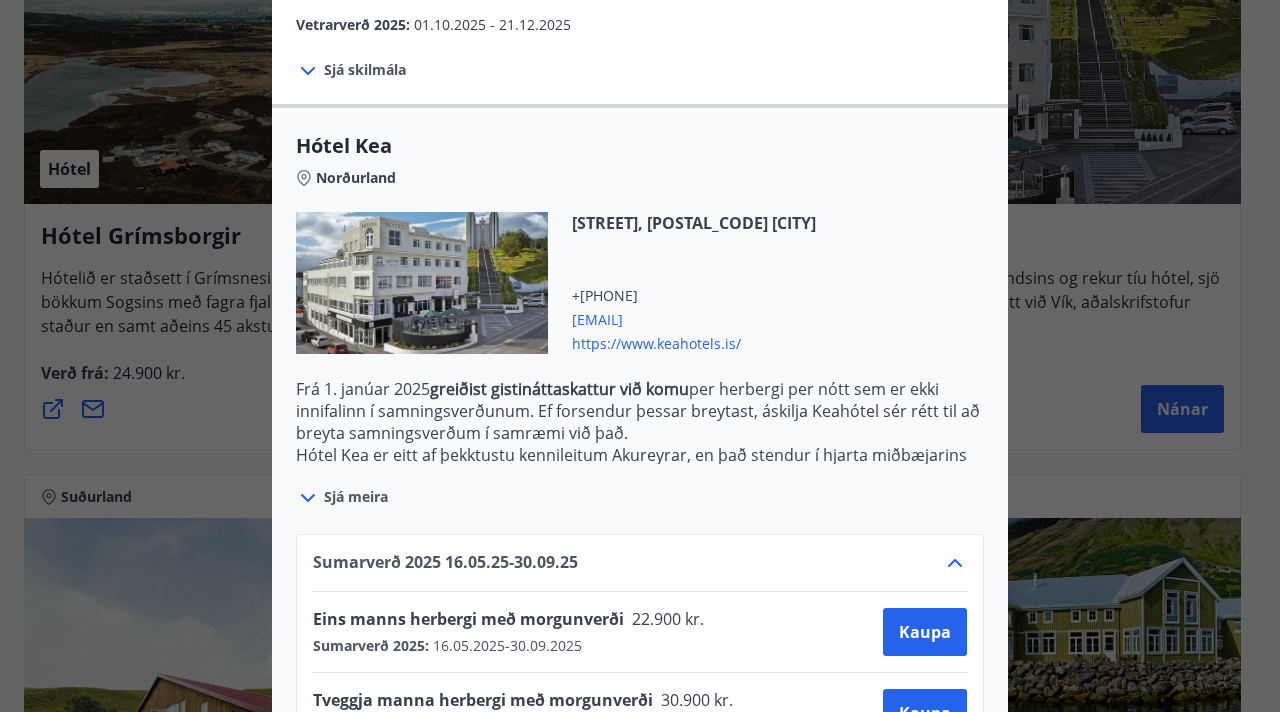 click 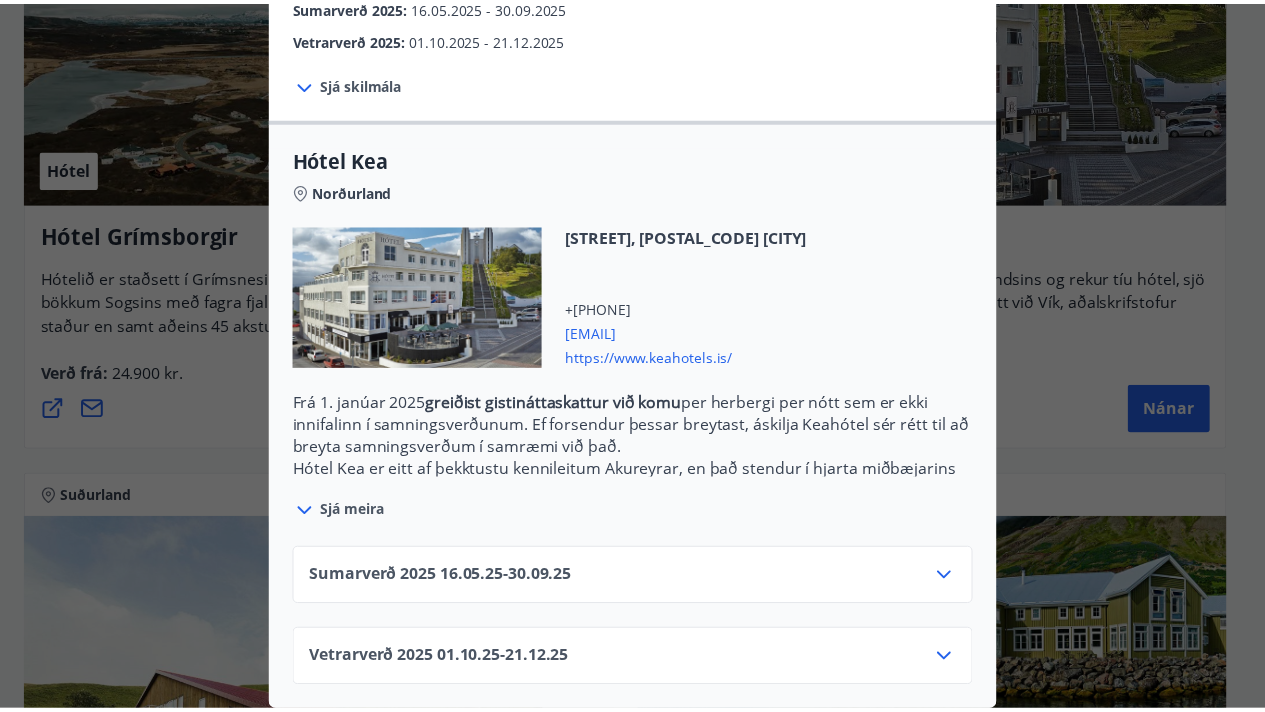 scroll, scrollTop: 0, scrollLeft: 0, axis: both 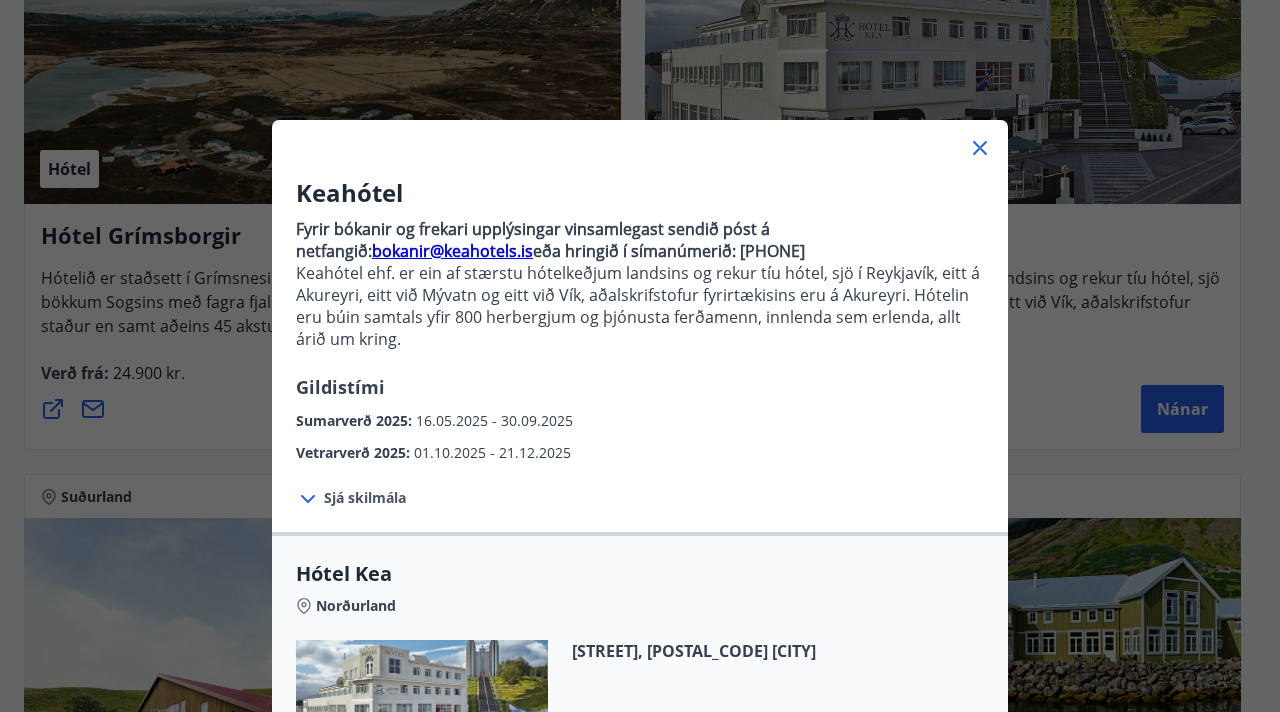 click on "Keahótel Fyrir bókanir og frekari upplýsingar vinsamlegast sendið póst á netfangið:  [EMAIL]  eða hringið í símanúmerið: [PHONE]
Keahótel ehf. er ein af stærstu hótelkeðjum landsins og rekur tíu hótel, sjö í Reykjavík, eitt á Akureyri, eitt við Mývatn og eitt við Vík, aðalskrifstofur fyrirtækisins eru á Akureyri. Hótelin eru búin samtals yfir 800 herbergjum og þjónusta ferðamenn, innlenda sem erlenda, allt árið um kring.
Gildistími Sumarverð 2025 : 16.05.2025 - 30.09.2025 Vetrarverð 2025 : 01.10.2025 - 21.12.2025 Sjá skilmála Samningsverð eru háð bókunarstöðu og áskilja Keahótel sér rétt til að bjóða hærra verð sé bókunarstaða þannig. Suma daga gætu sést lægri verð á heimasíðu hótelanna. Við bjóðum ykkur þau að sjálfsögðu, ef um sömu bókunar- og greiðsluskilmála er að ræða.
Afbókunarskilmálar: Hægt er að afbóka án gjalda allt að 24 klst. fyrir innritun.
Hótel Kea Norðurland +[PHONE]" at bounding box center (640, 356) 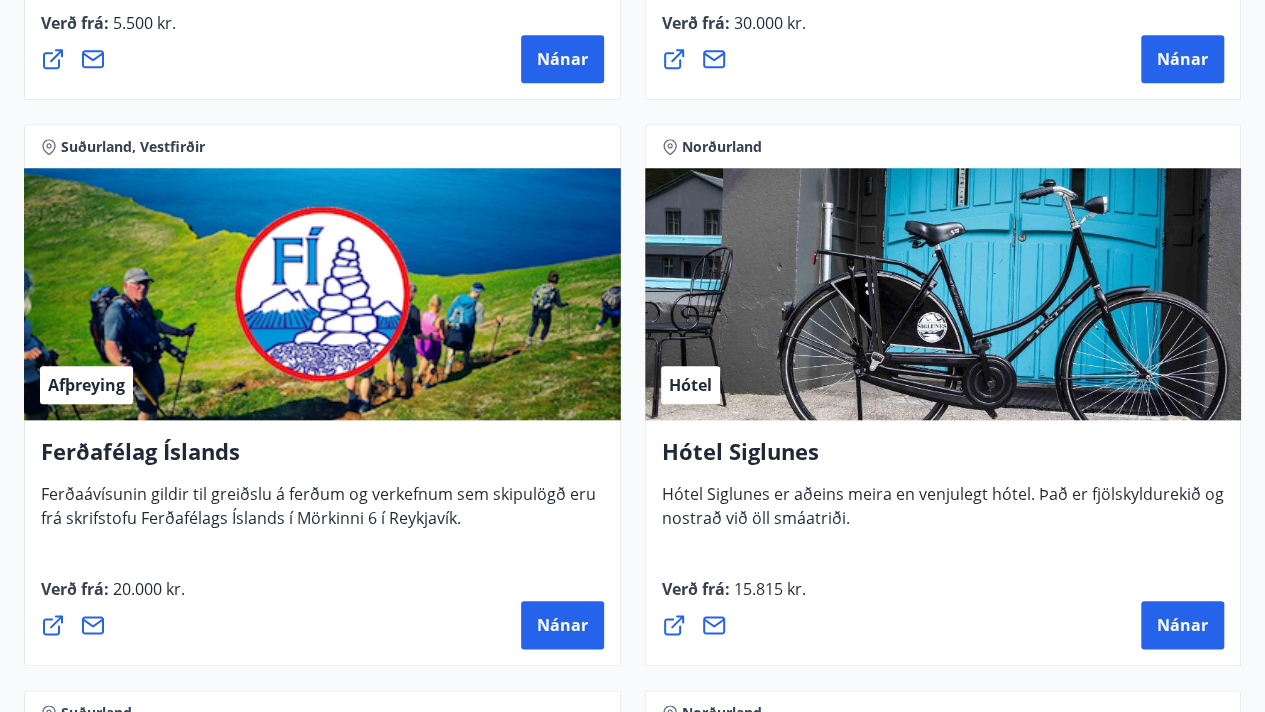 scroll, scrollTop: 0, scrollLeft: 0, axis: both 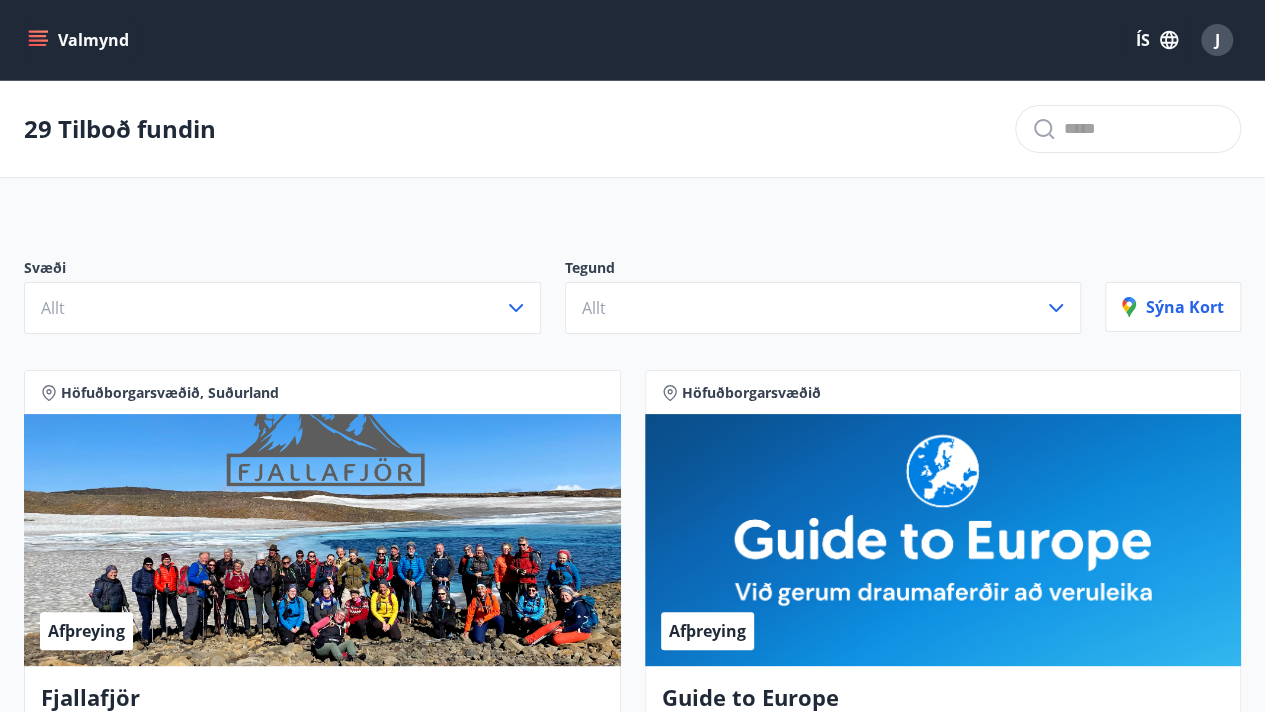 click 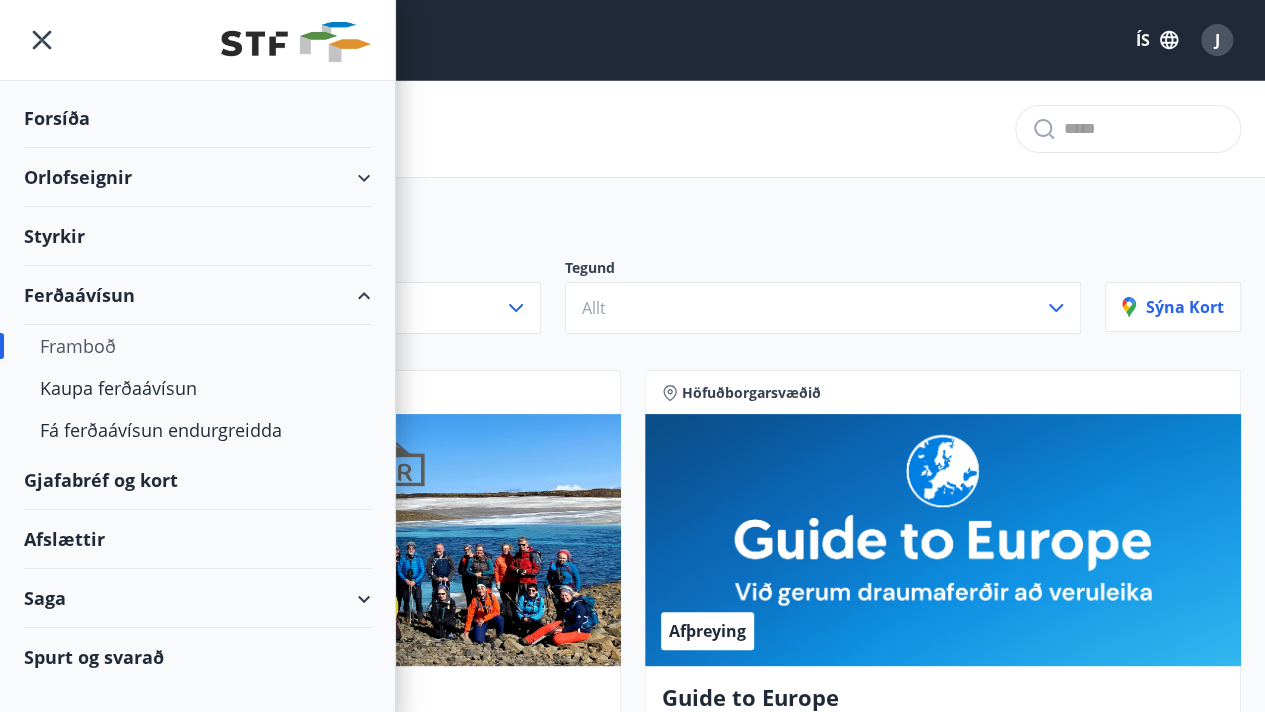 click on "Gjafabréf og kort" at bounding box center [197, 480] 